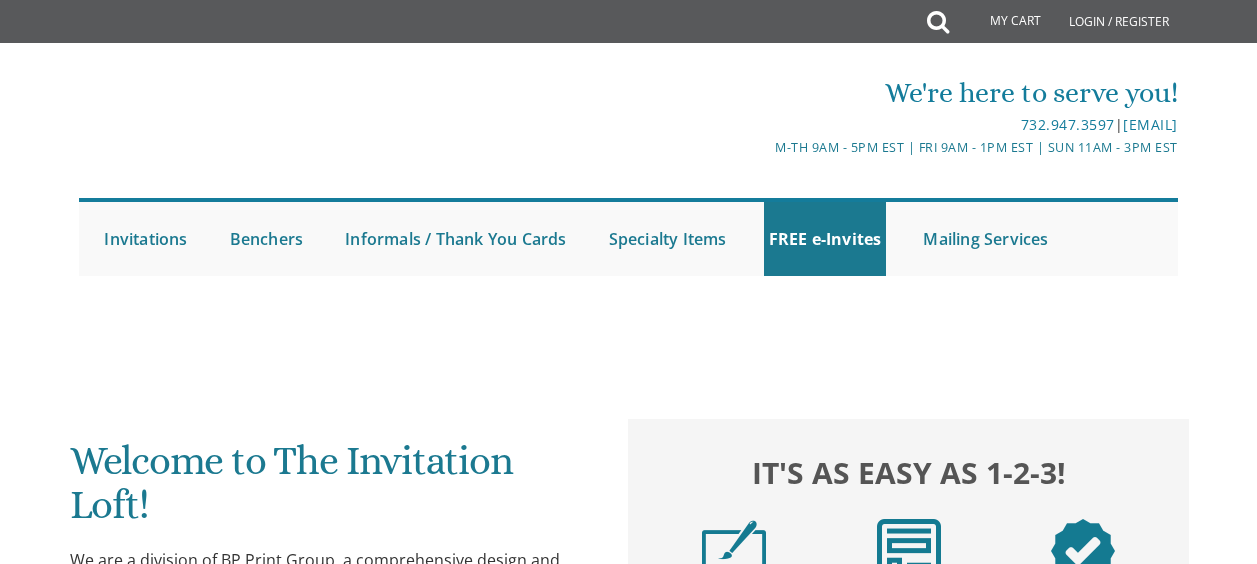 scroll, scrollTop: 0, scrollLeft: 0, axis: both 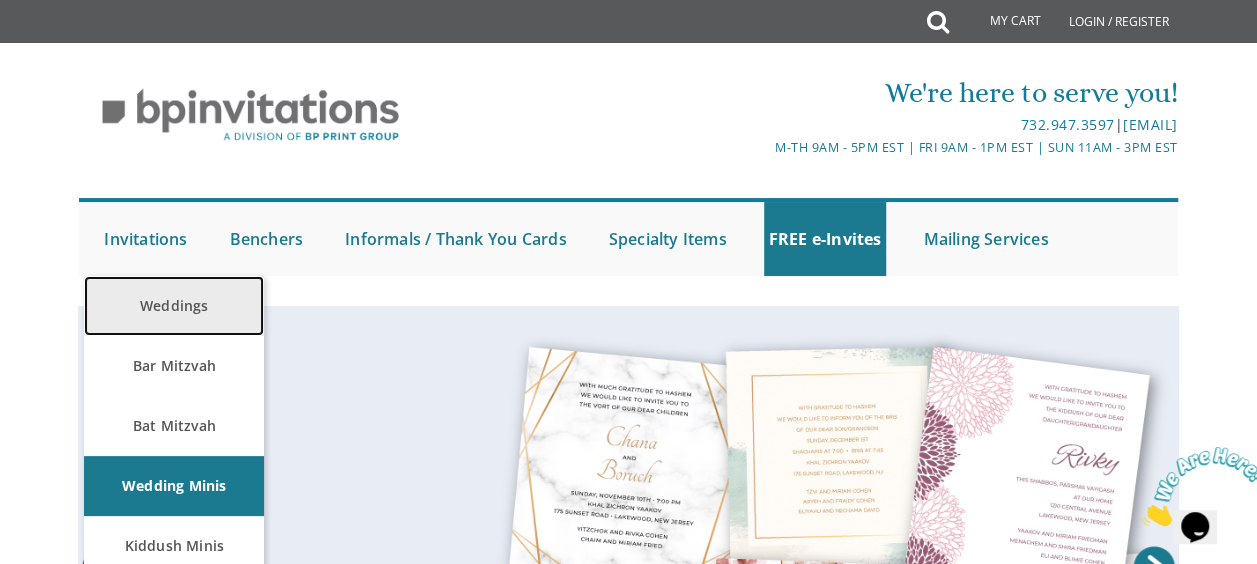 click on "Weddings" at bounding box center (174, 306) 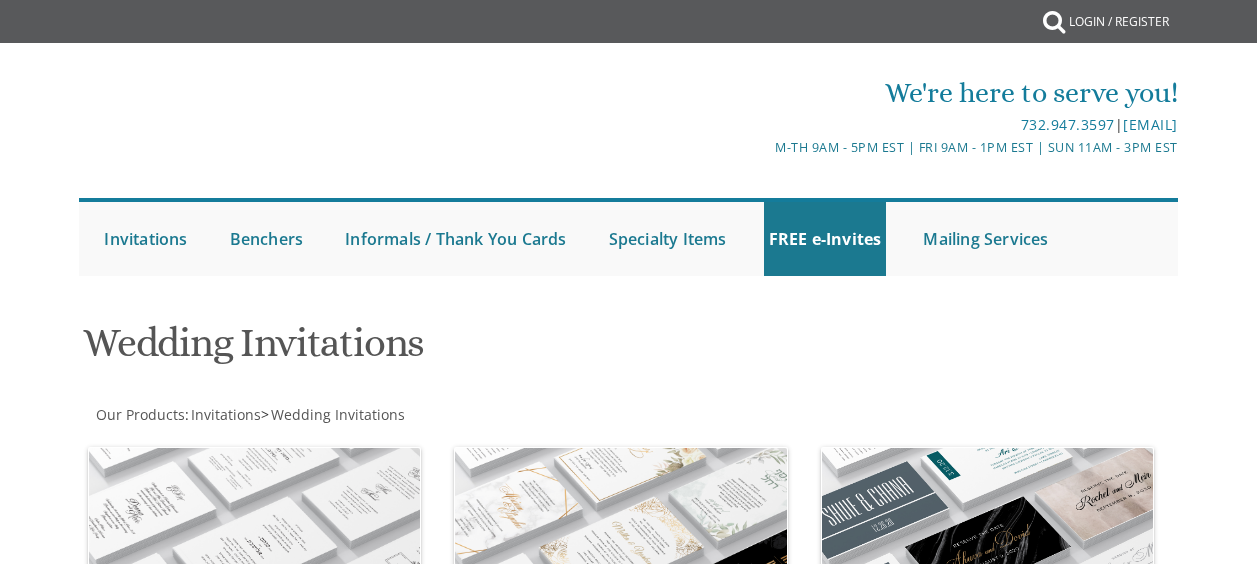 scroll, scrollTop: 0, scrollLeft: 0, axis: both 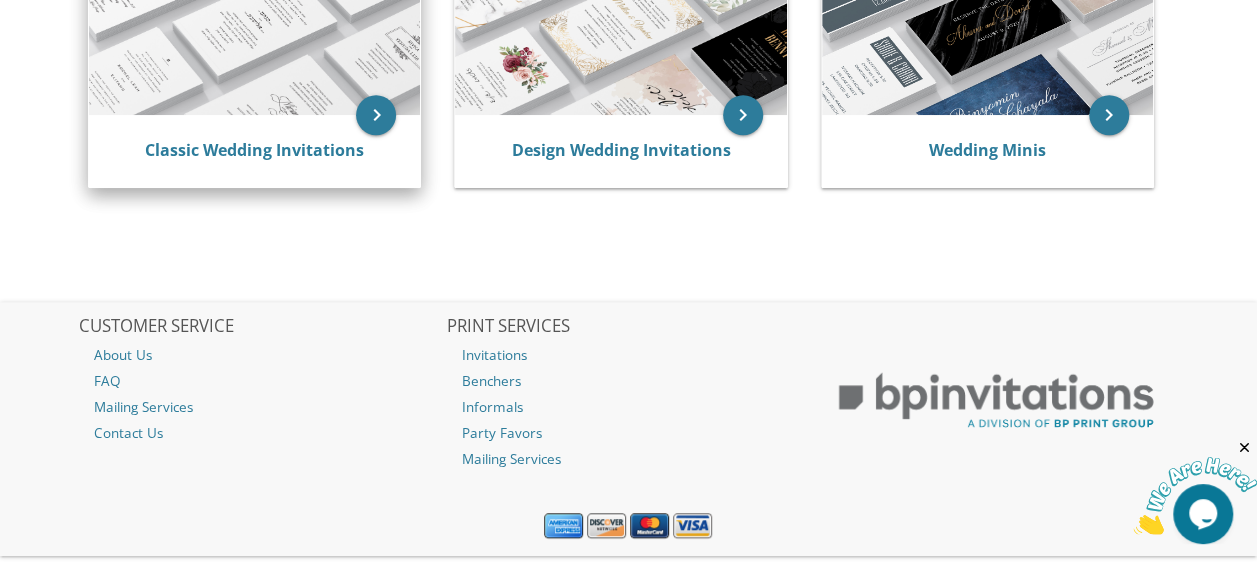 click at bounding box center [254, 18] 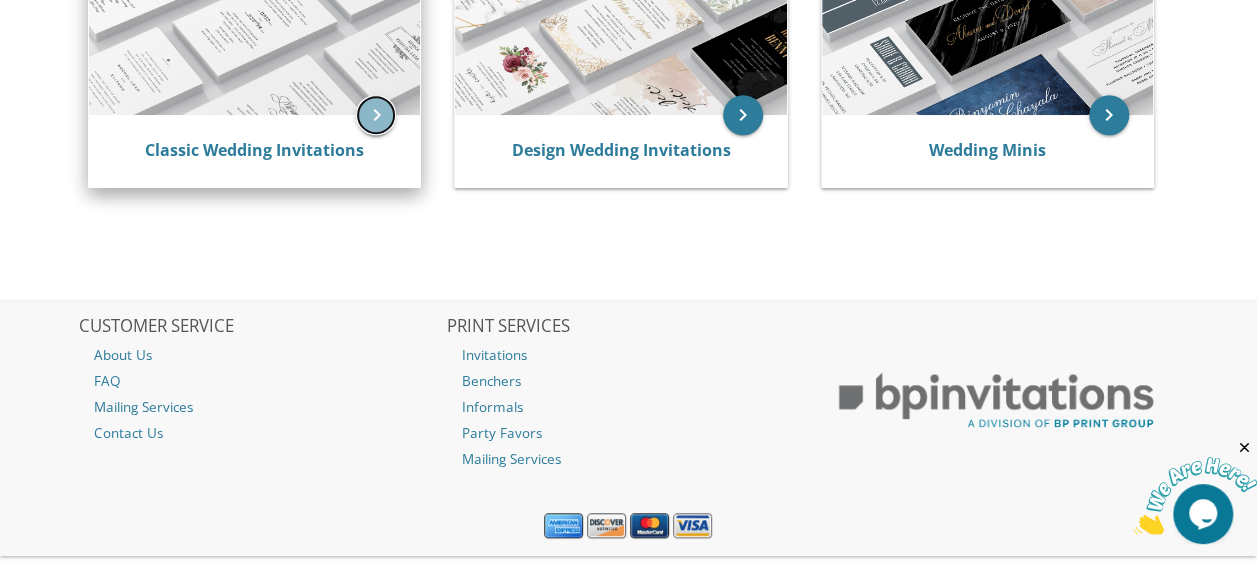 click on "keyboard_arrow_right" at bounding box center (376, 115) 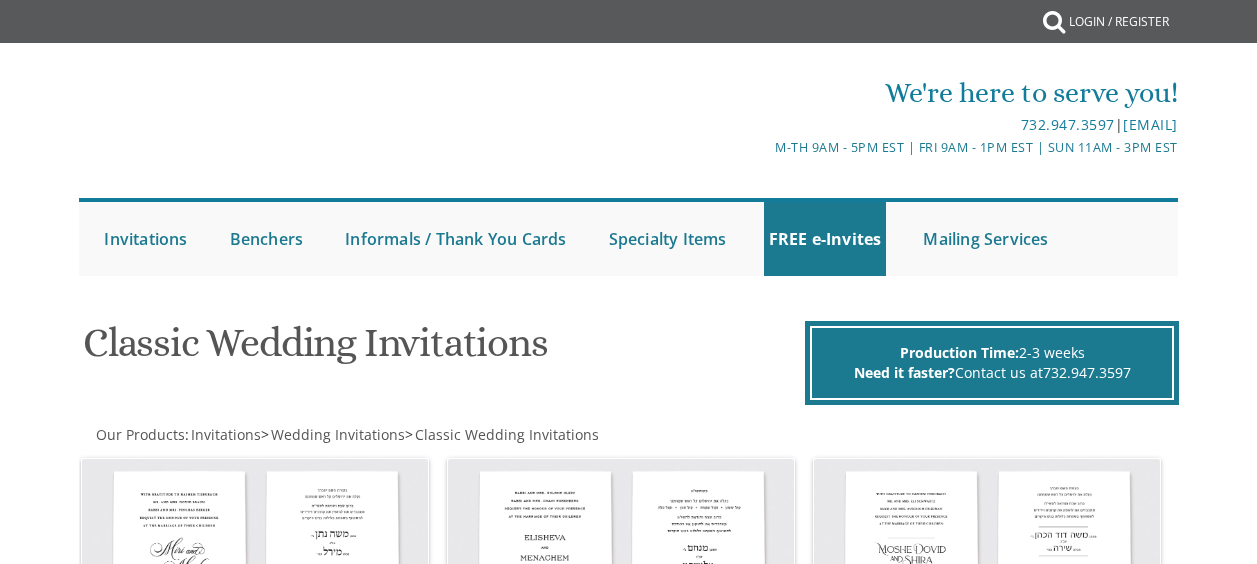 scroll, scrollTop: 0, scrollLeft: 0, axis: both 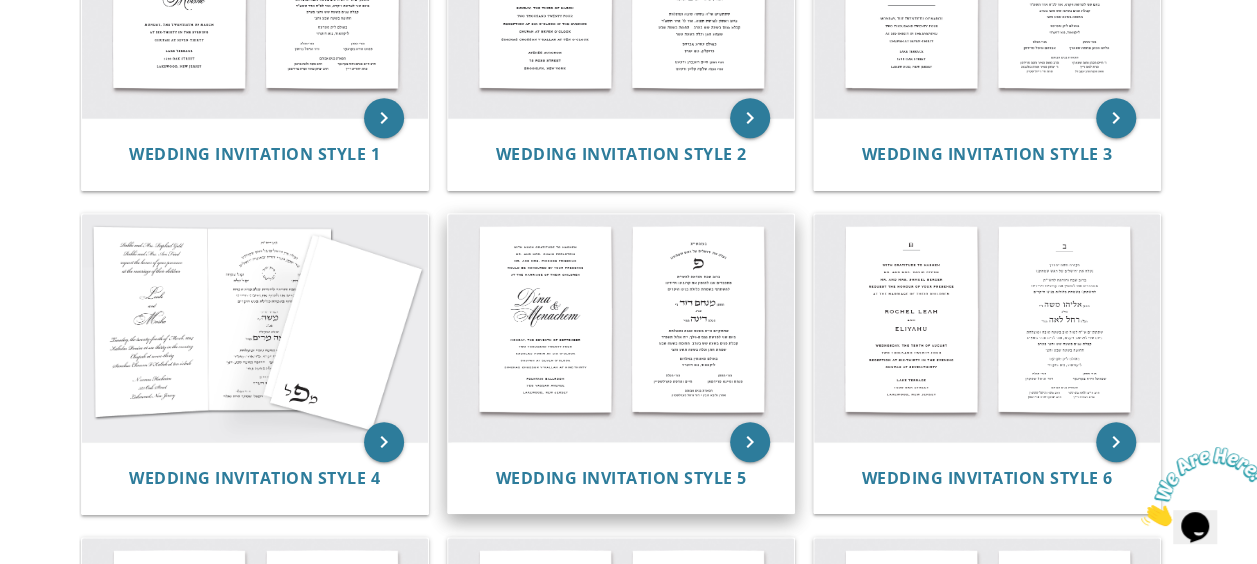 click at bounding box center [621, 327] 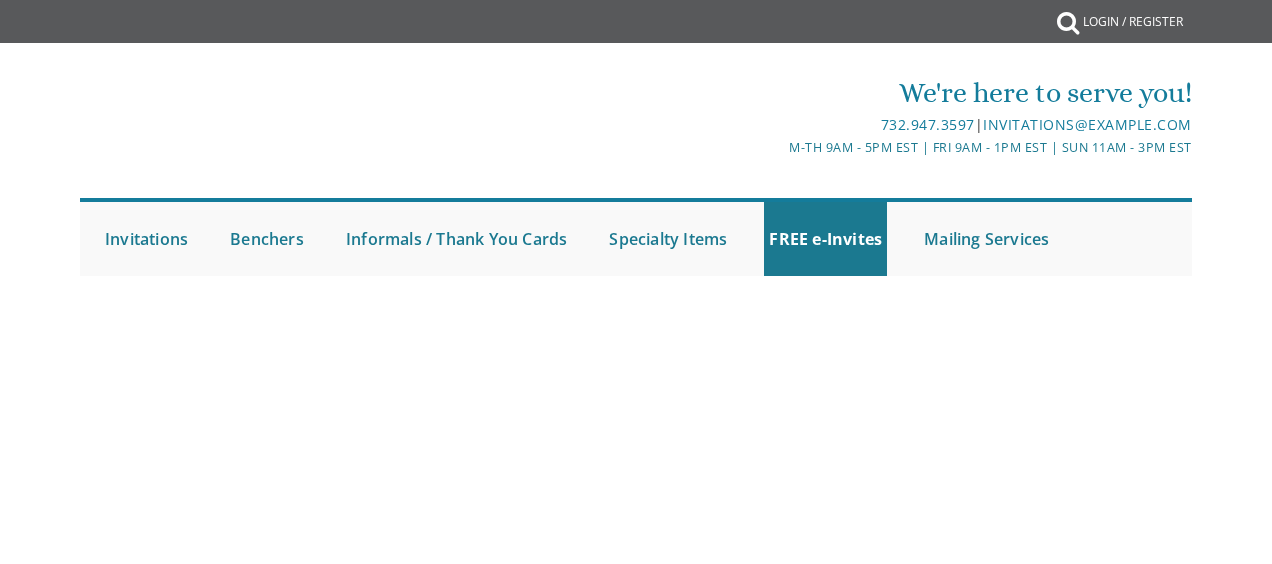 scroll, scrollTop: 0, scrollLeft: 0, axis: both 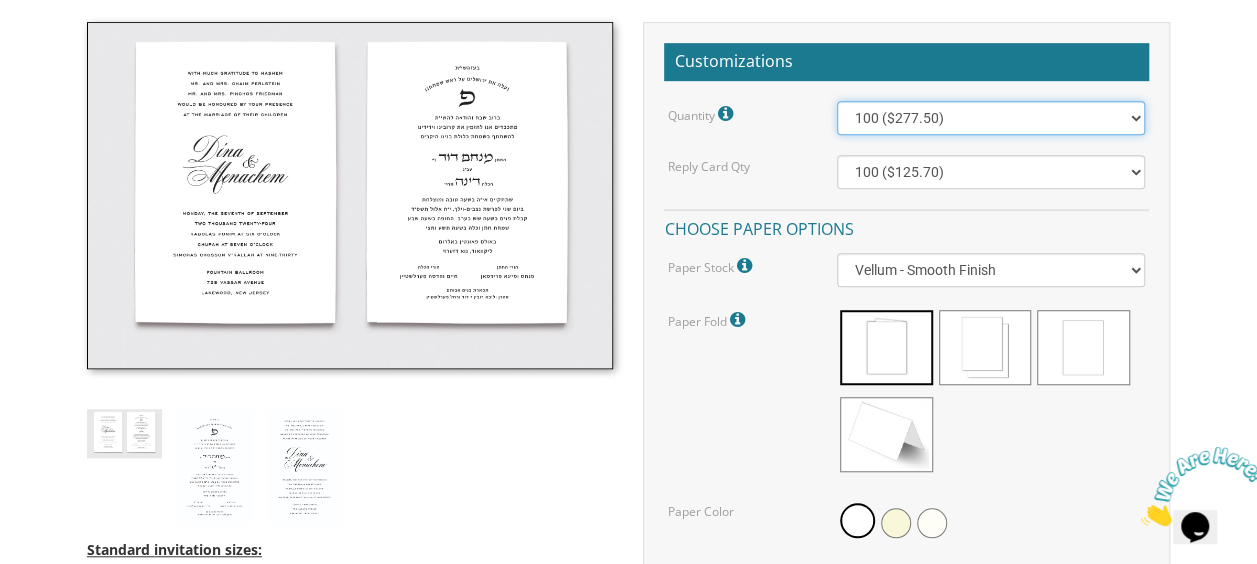 click on "100 ($277.50) 200 ($330.45) 300 ($380.65) 400 ($432.70) 500 ($482.10) 600 ($534.10) 700 ($583.65) 800 ($635.30) 900 ($684.60) 1000 ($733.55) 1100 ($785.50) 1200 ($833.05) 1300 ($884.60) 1400 ($934.05) 1500 ($983.75) 1600 ($1,033.10) 1700 ($1,082.75) 1800 ($1,132.20) 1900 ($1,183.75) 2000 ($1,230.95)" at bounding box center [991, 118] 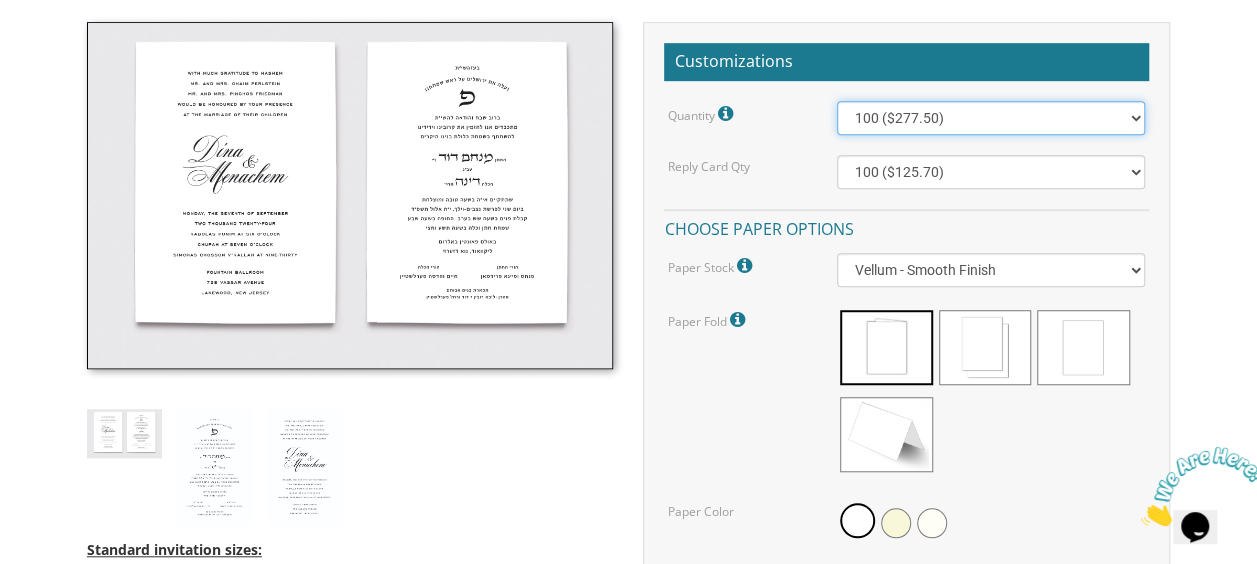select on "600" 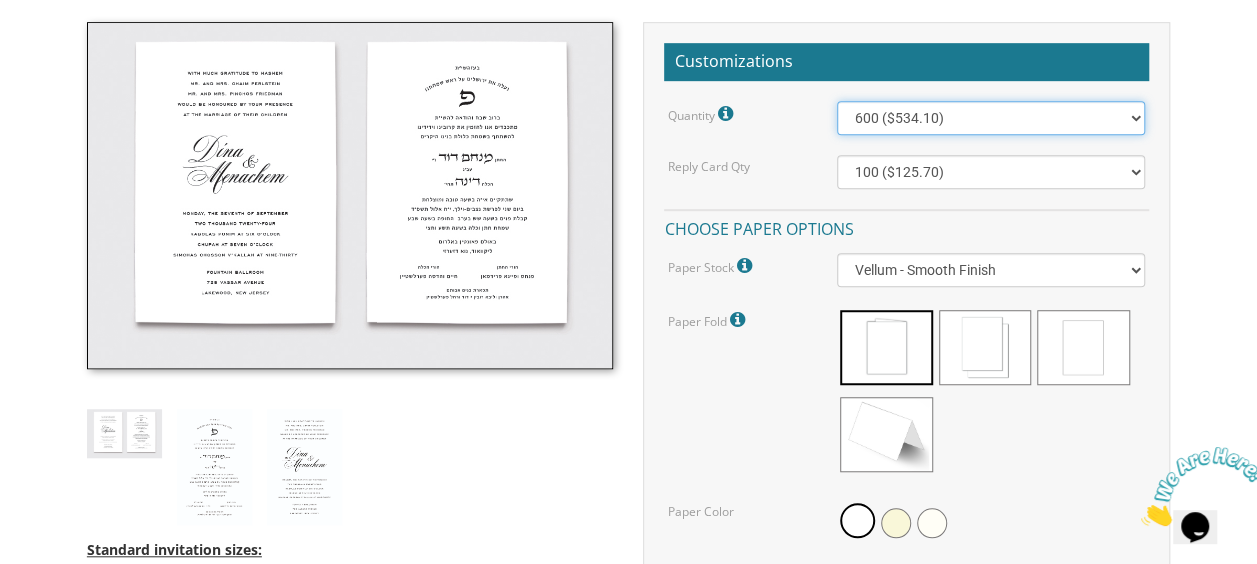 click on "100 ($277.50) 200 ($330.45) 300 ($380.65) 400 ($432.70) 500 ($482.10) 600 ($534.10) 700 ($583.65) 800 ($635.30) 900 ($684.60) 1000 ($733.55) 1100 ($785.50) 1200 ($833.05) 1300 ($884.60) 1400 ($934.05) 1500 ($983.75) 1600 ($1,033.10) 1700 ($1,082.75) 1800 ($1,132.20) 1900 ($1,183.75) 2000 ($1,230.95)" at bounding box center (991, 118) 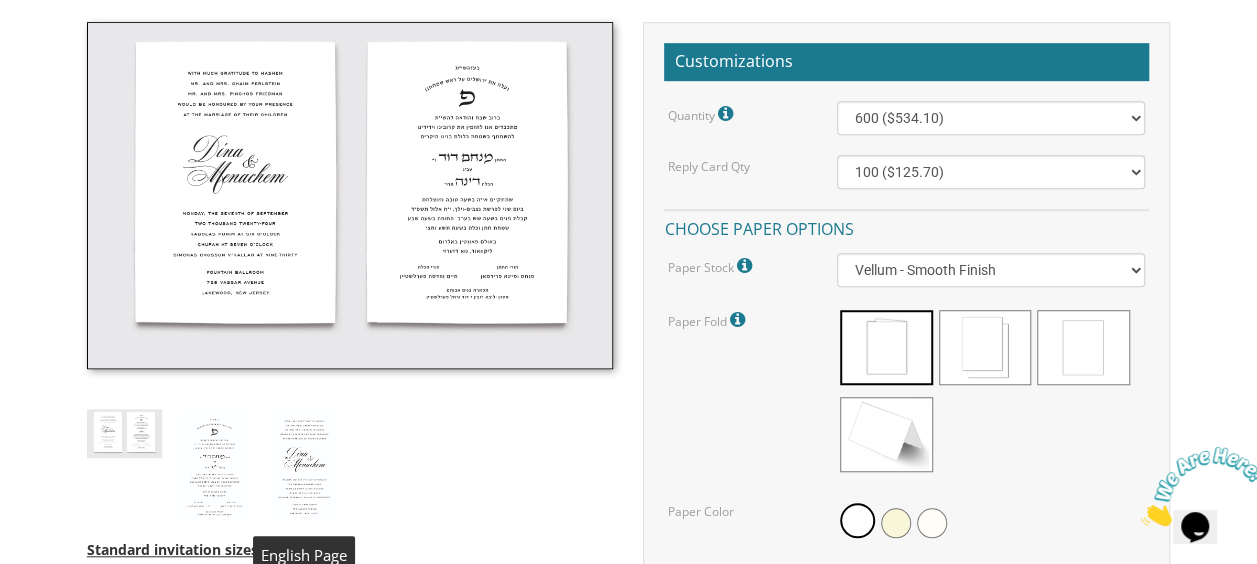 click at bounding box center [304, 467] 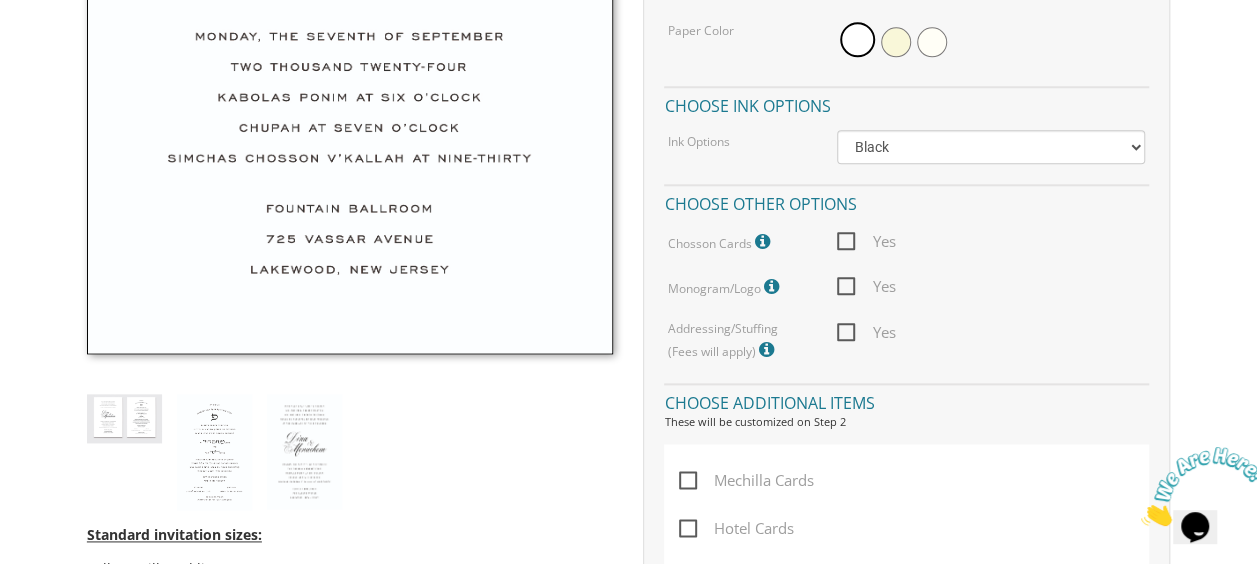 scroll, scrollTop: 1084, scrollLeft: 0, axis: vertical 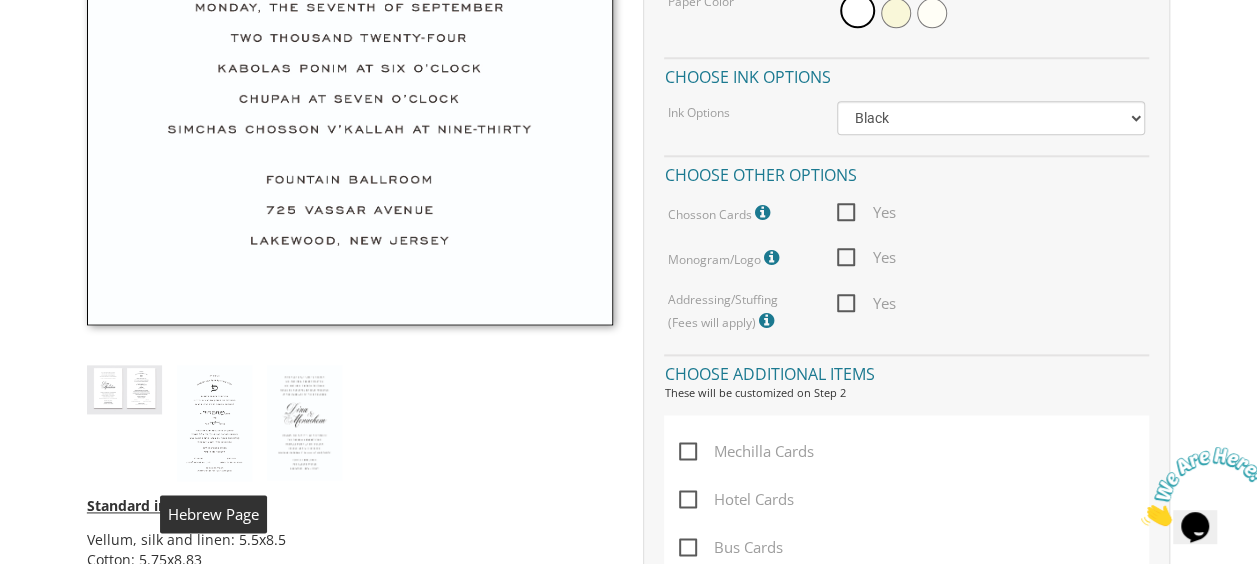 click at bounding box center [214, 423] 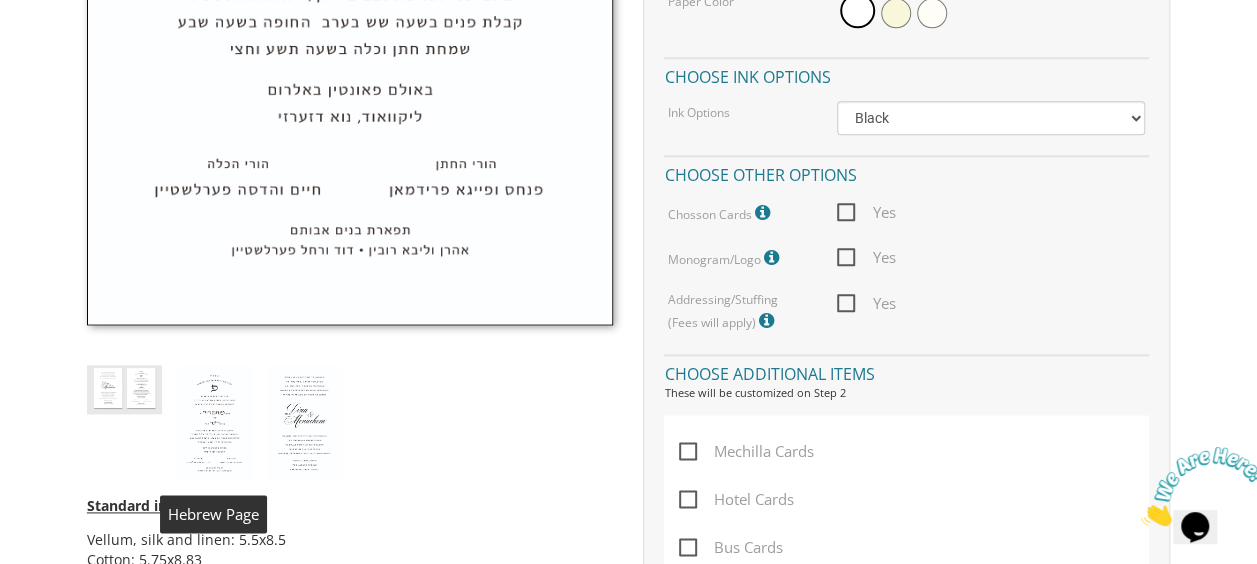 click at bounding box center (214, 423) 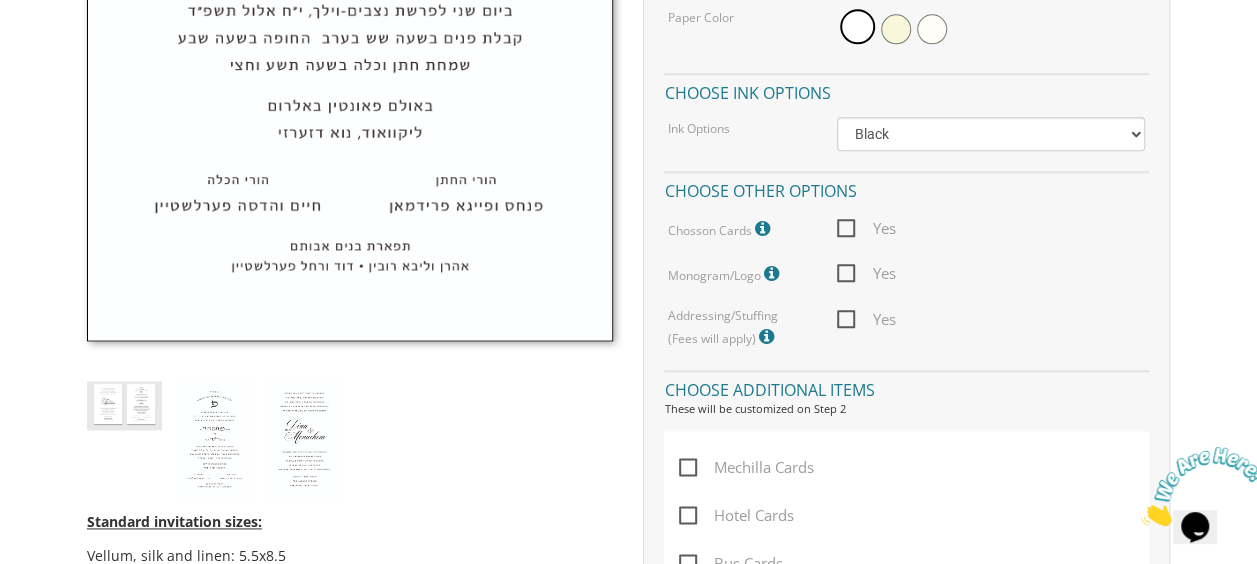 scroll, scrollTop: 1069, scrollLeft: 0, axis: vertical 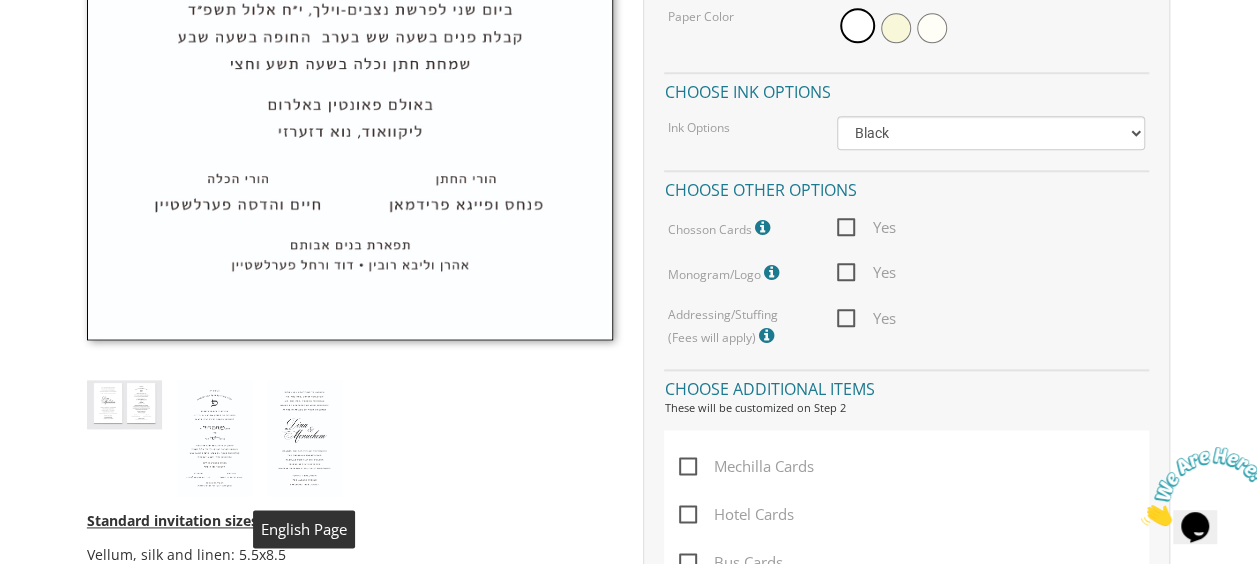 click at bounding box center [304, 438] 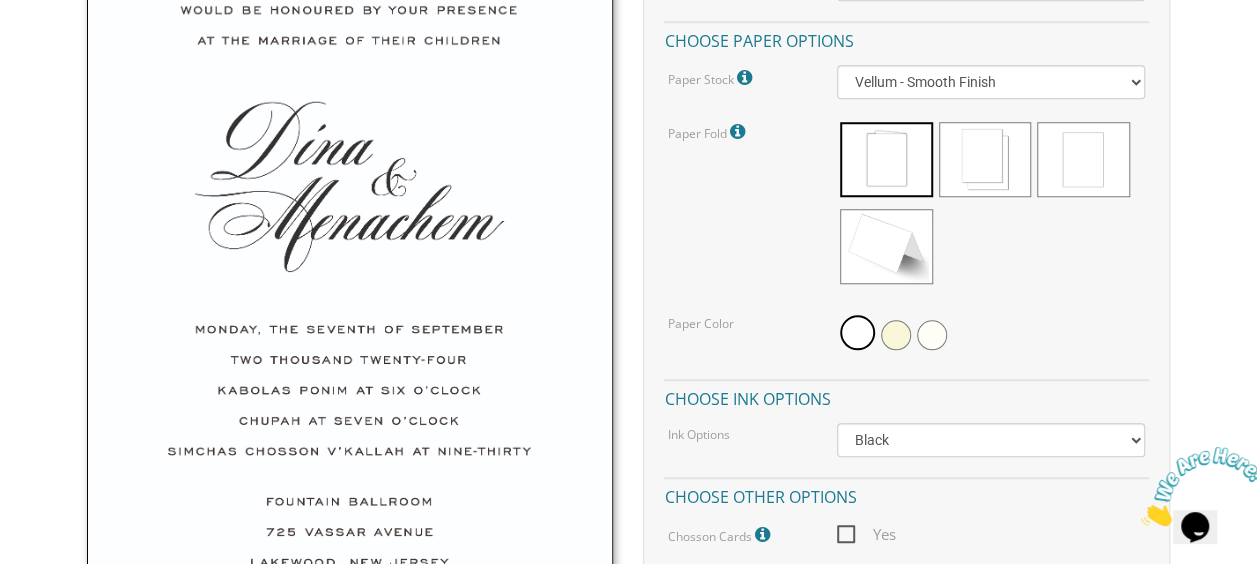 scroll, scrollTop: 766, scrollLeft: 0, axis: vertical 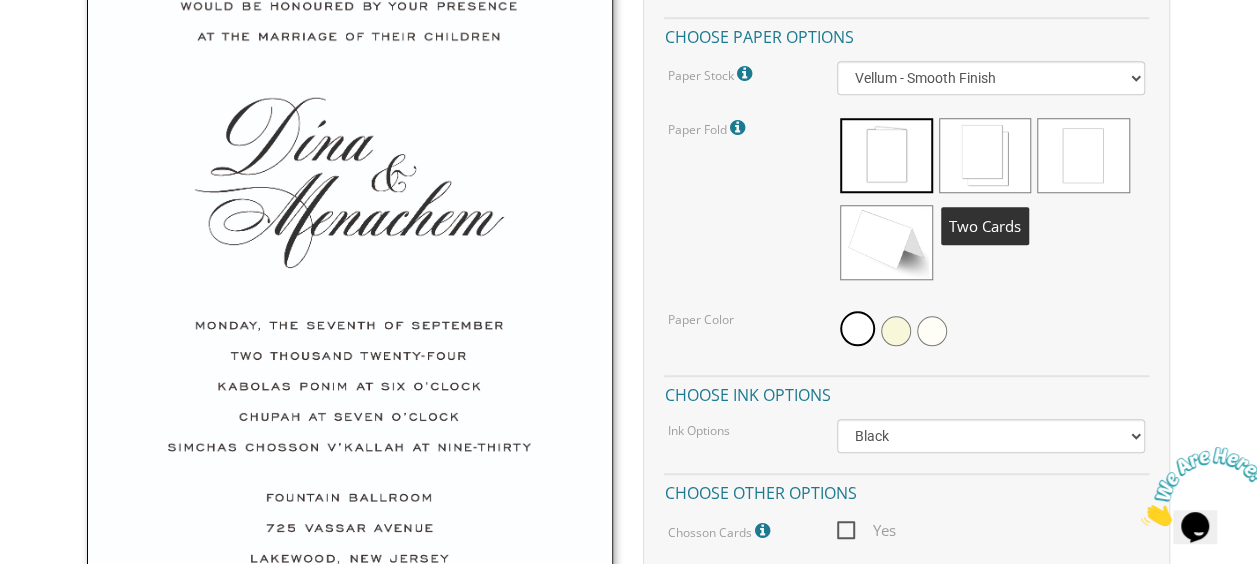 click at bounding box center [985, 155] 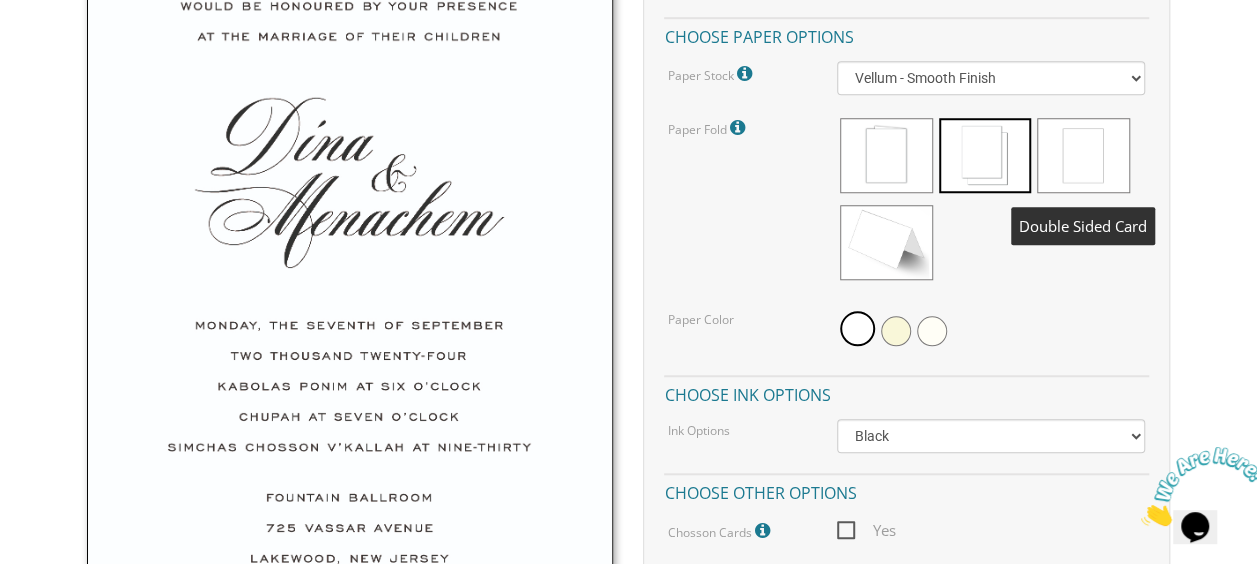 click at bounding box center [1083, 155] 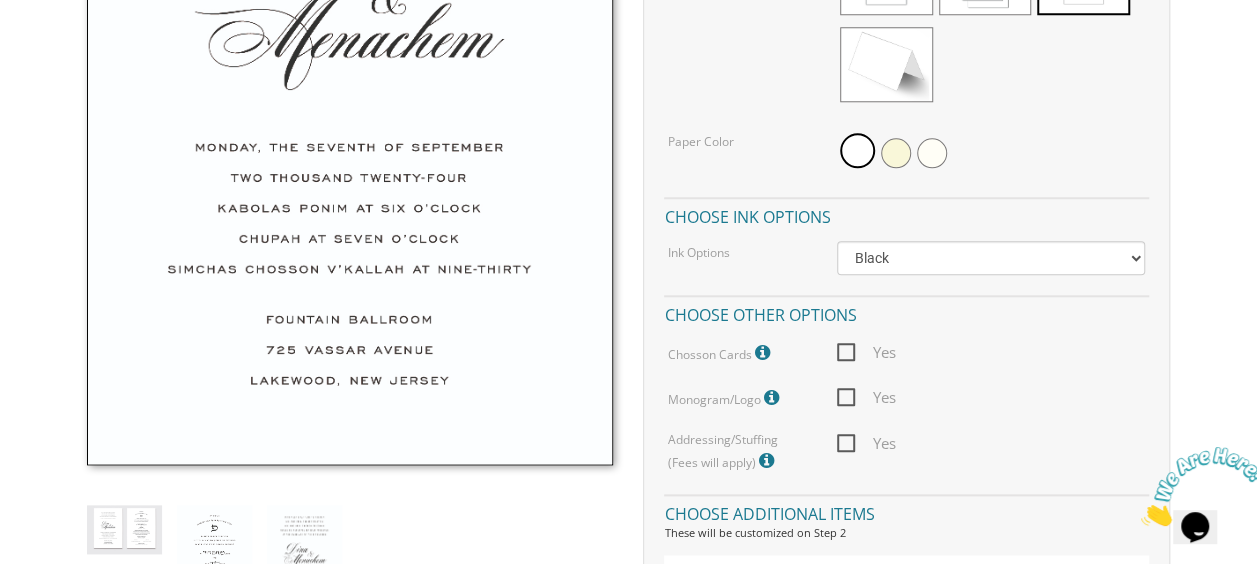 scroll, scrollTop: 946, scrollLeft: 0, axis: vertical 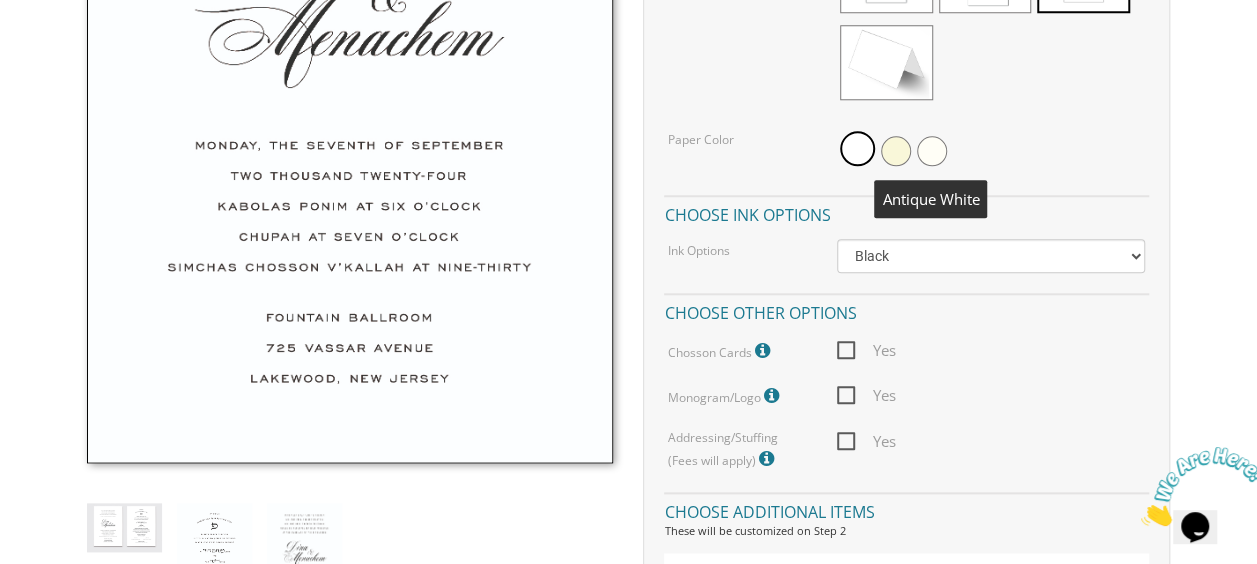click at bounding box center (932, 151) 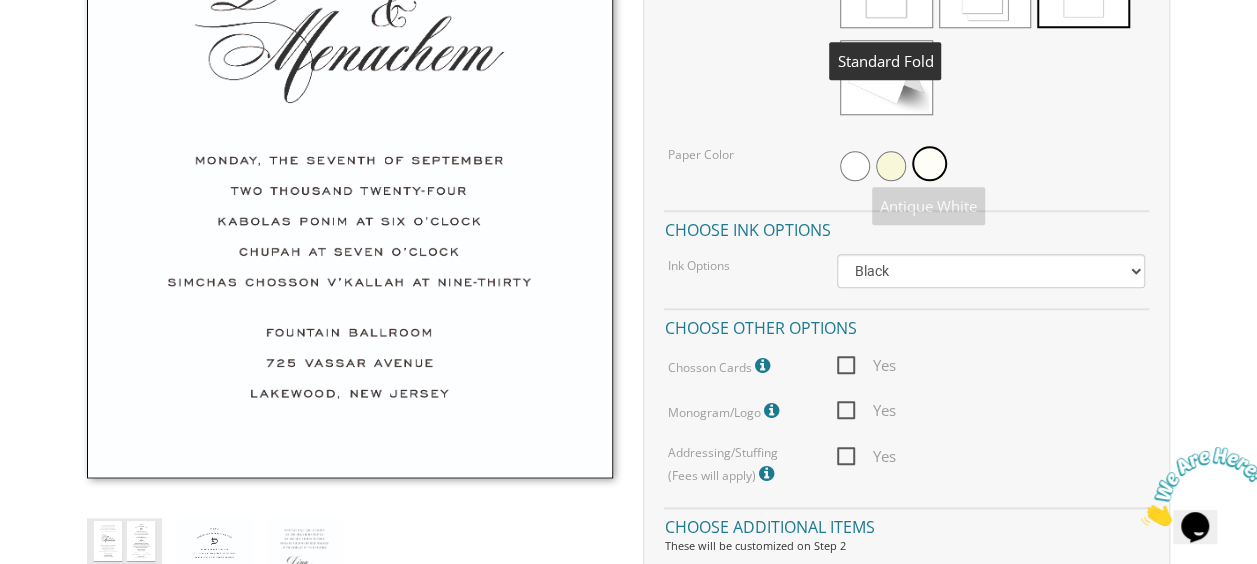 scroll, scrollTop: 932, scrollLeft: 0, axis: vertical 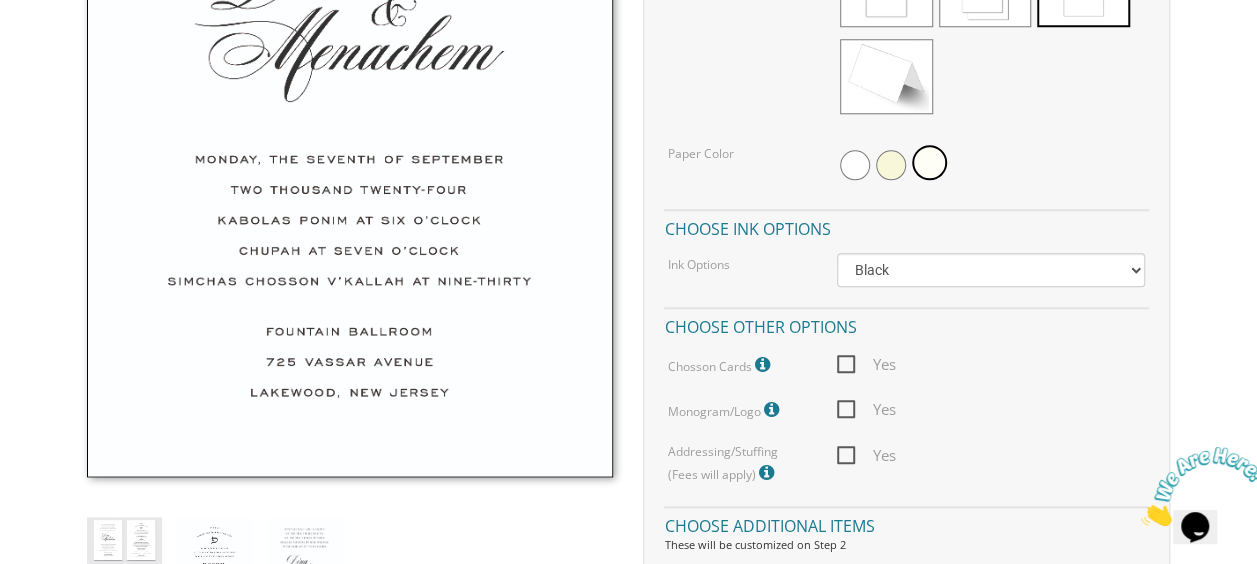 click on "Yes" at bounding box center (866, 364) 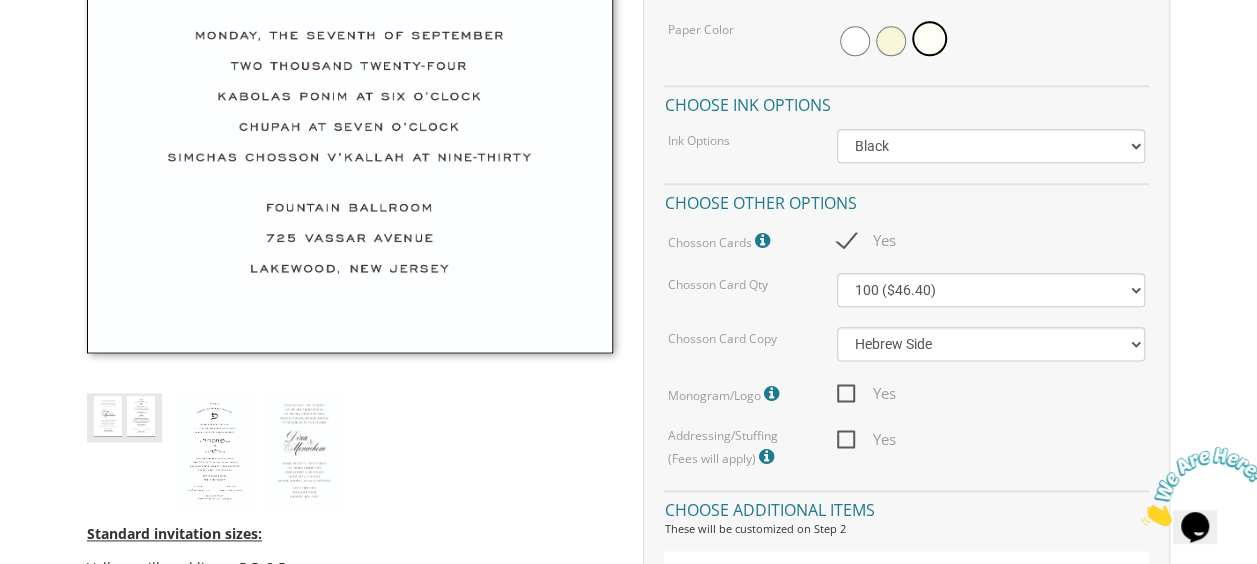 scroll, scrollTop: 1057, scrollLeft: 0, axis: vertical 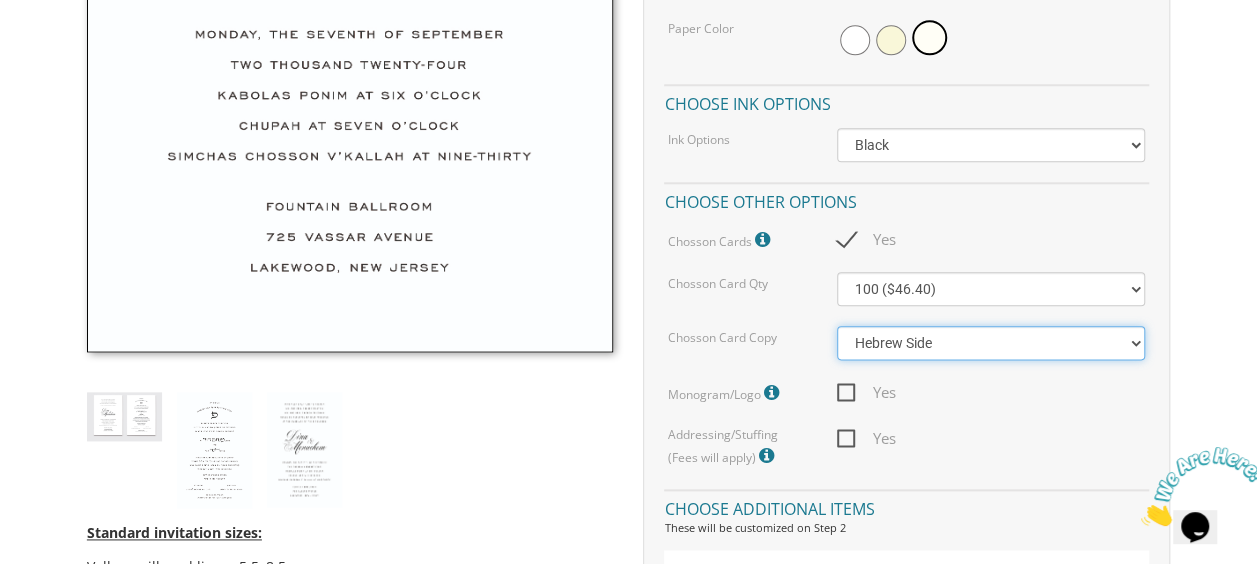 click on "Hebrew Side English Side" at bounding box center [991, 343] 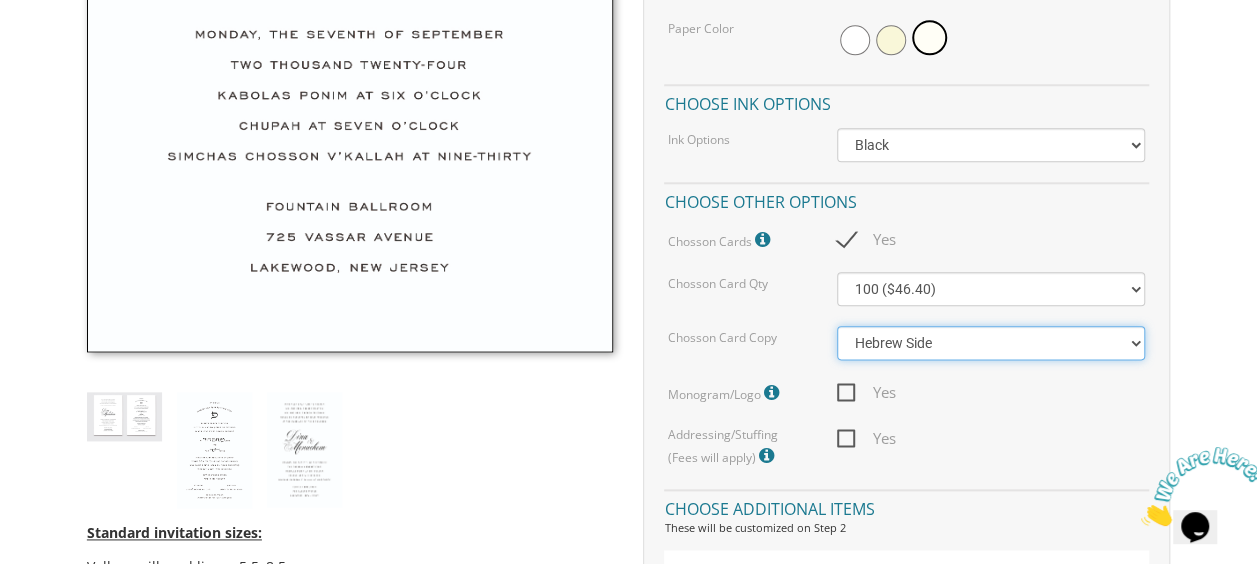 select on "English Side" 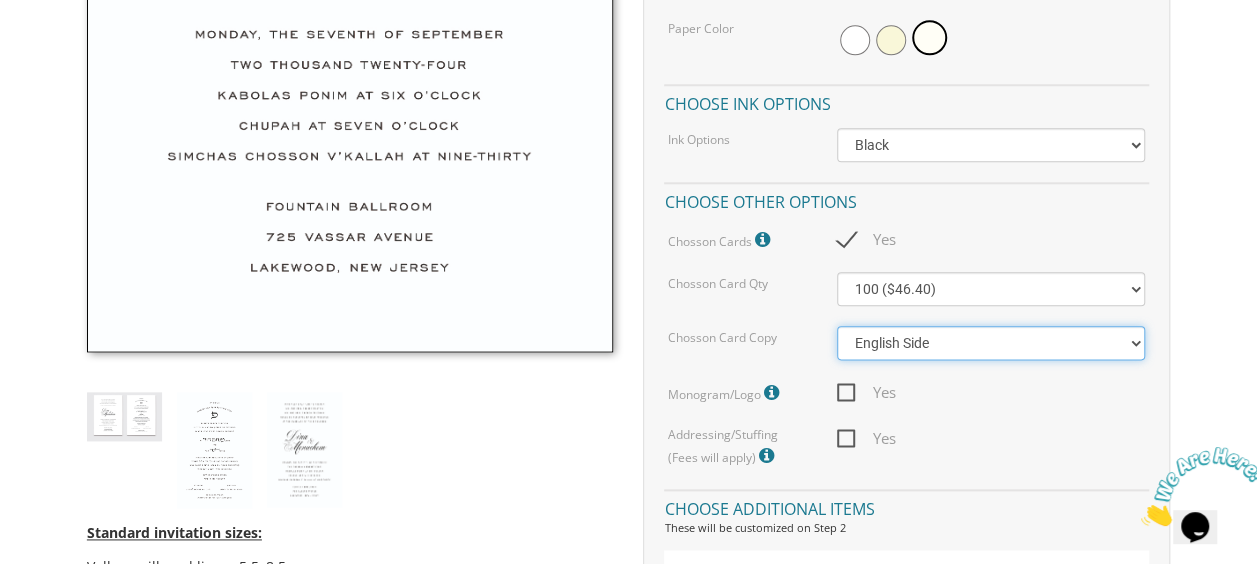 click on "Hebrew Side English Side" at bounding box center (991, 343) 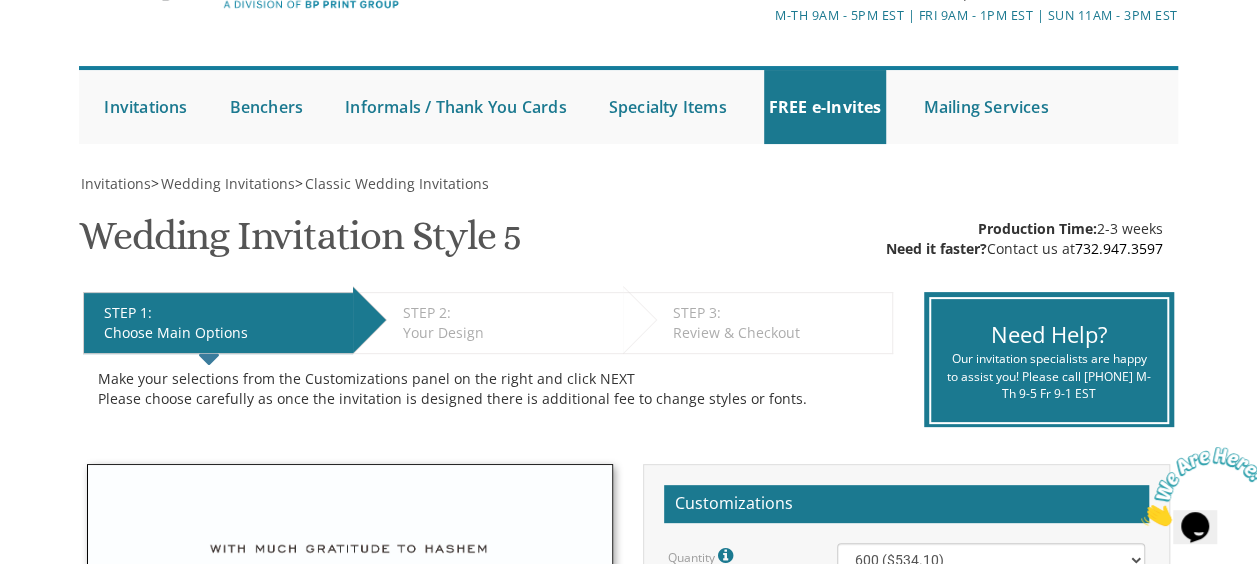 scroll, scrollTop: 131, scrollLeft: 0, axis: vertical 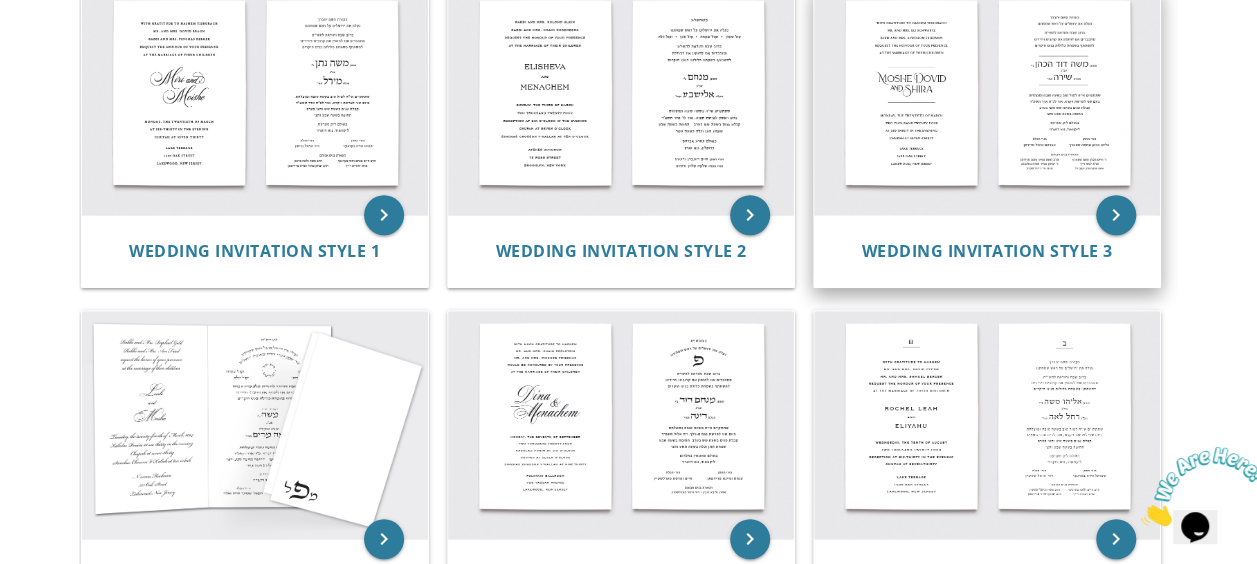 click at bounding box center (987, 101) 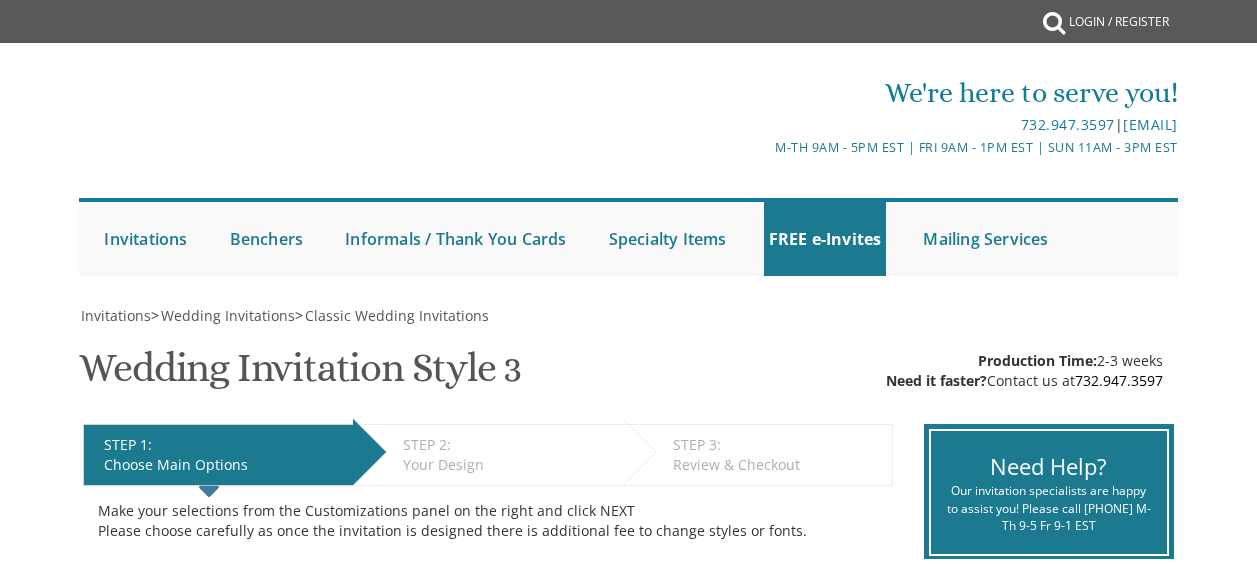 scroll, scrollTop: 0, scrollLeft: 0, axis: both 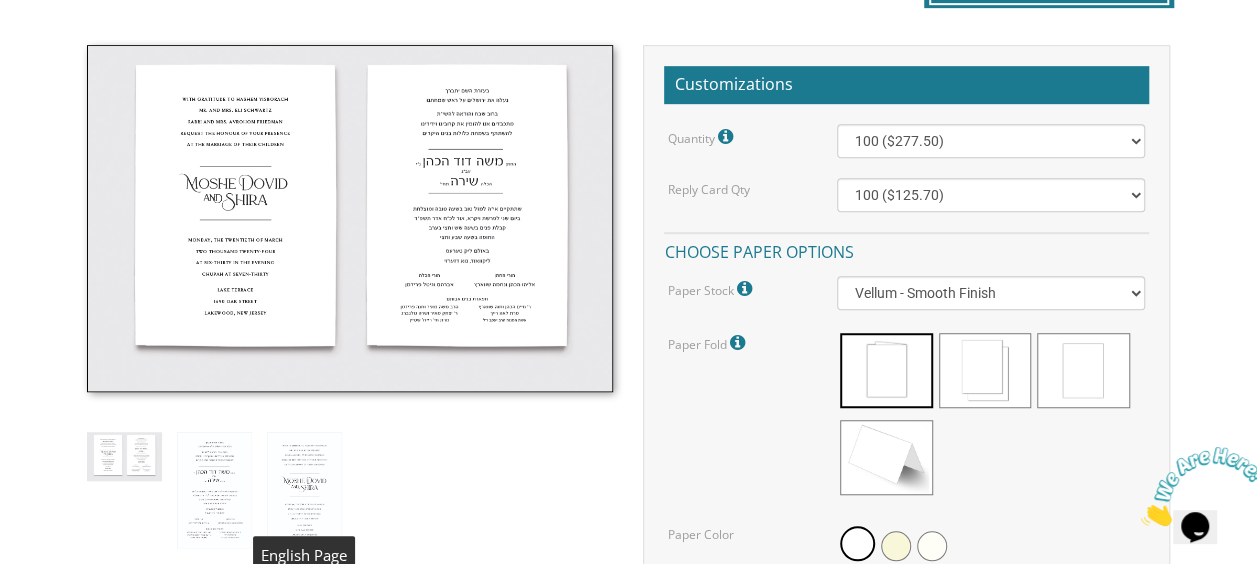 click at bounding box center (304, 490) 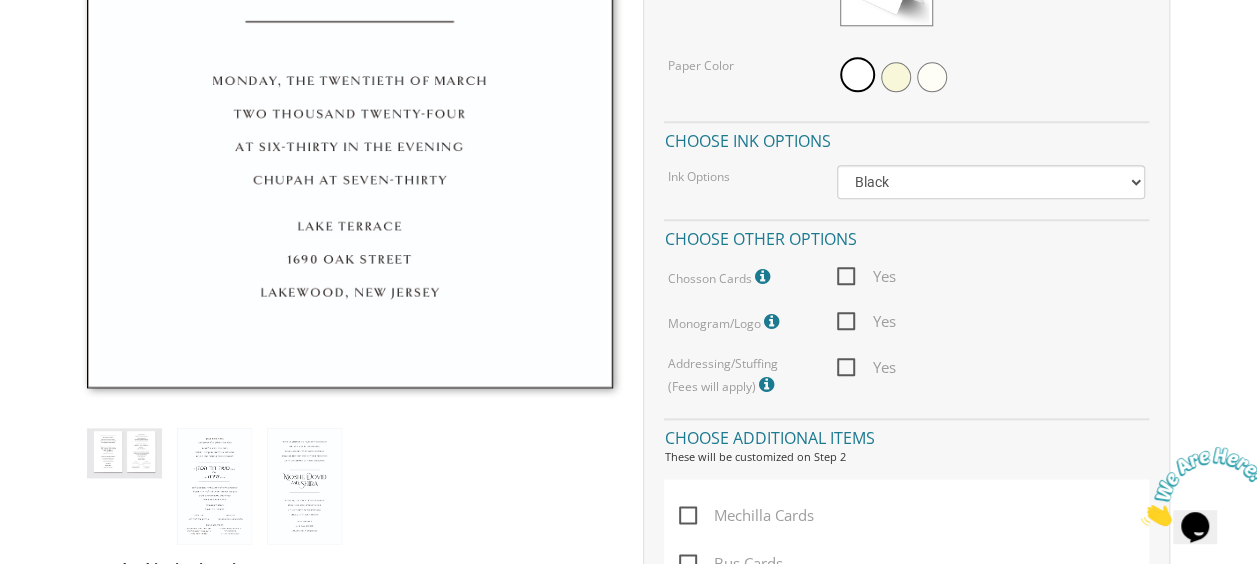 scroll, scrollTop: 1021, scrollLeft: 0, axis: vertical 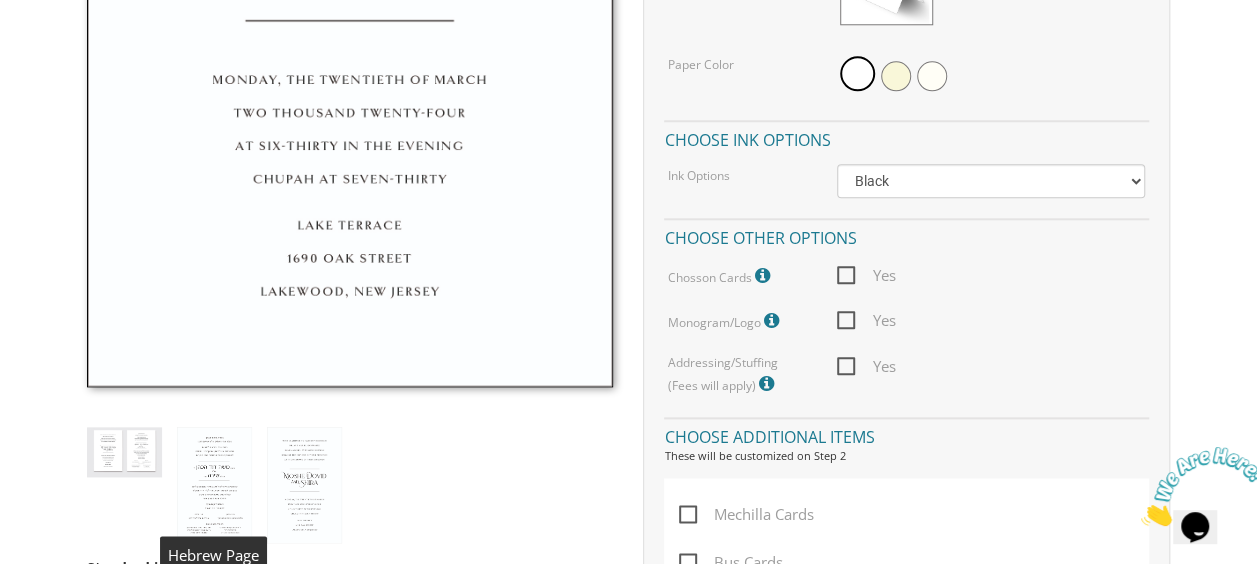 click at bounding box center (214, 485) 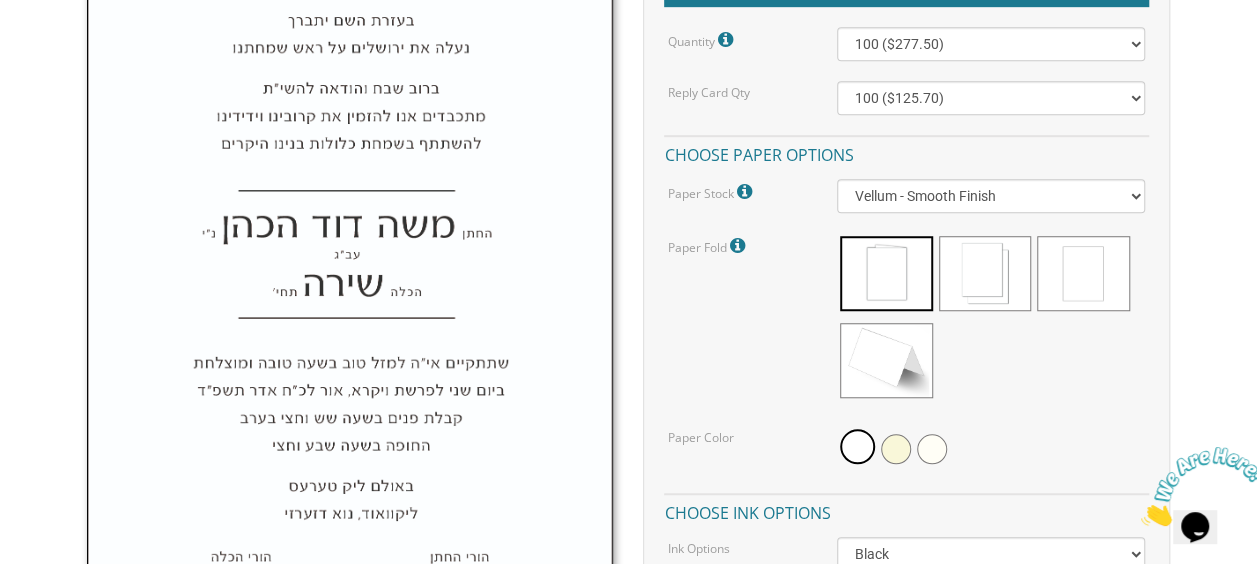 scroll, scrollTop: 647, scrollLeft: 0, axis: vertical 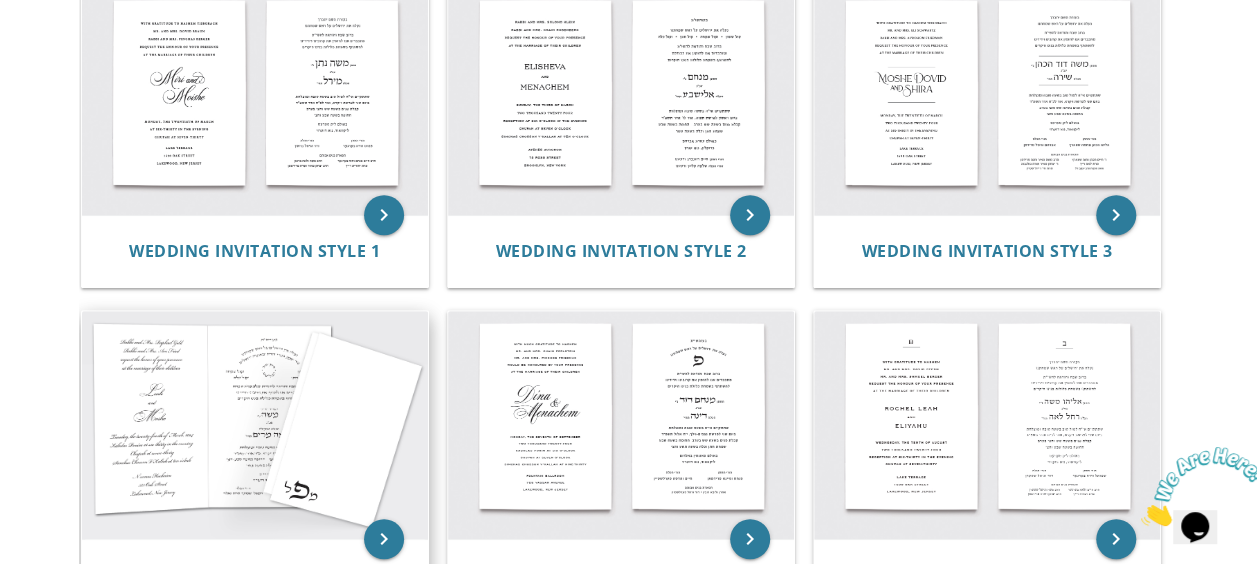 click at bounding box center [255, 424] 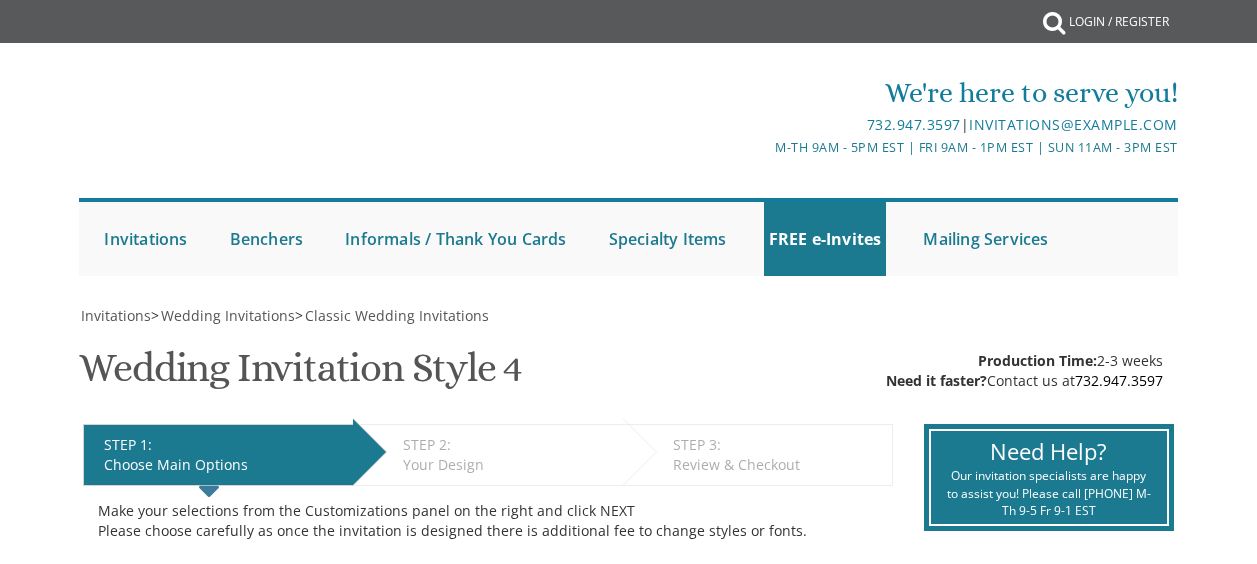 scroll, scrollTop: 0, scrollLeft: 0, axis: both 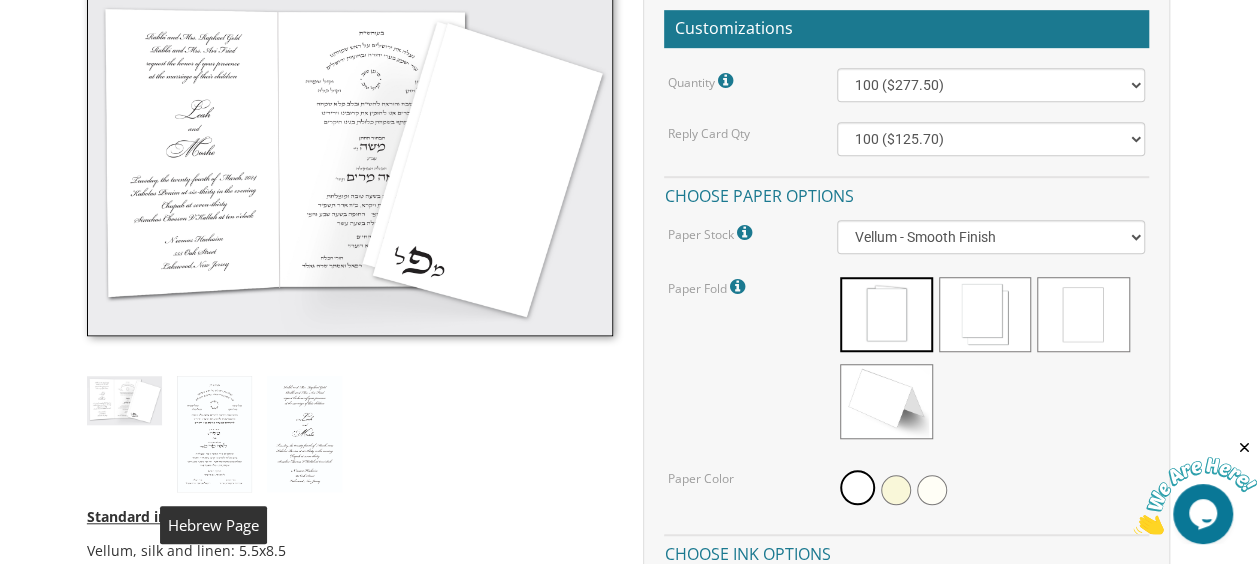 click at bounding box center (214, 434) 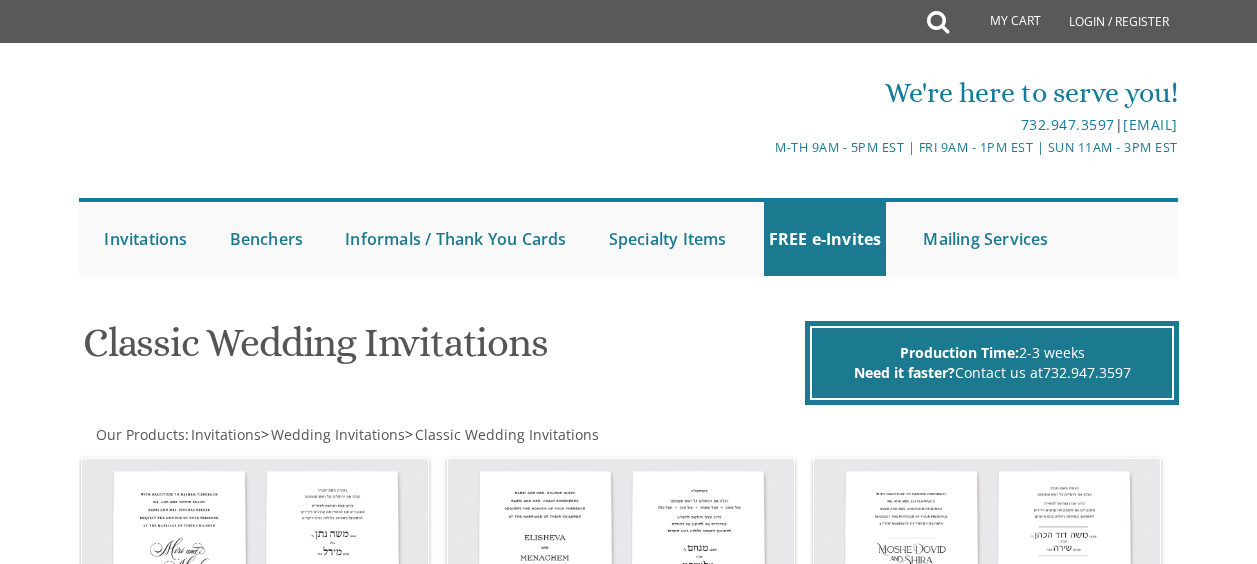 scroll, scrollTop: 471, scrollLeft: 0, axis: vertical 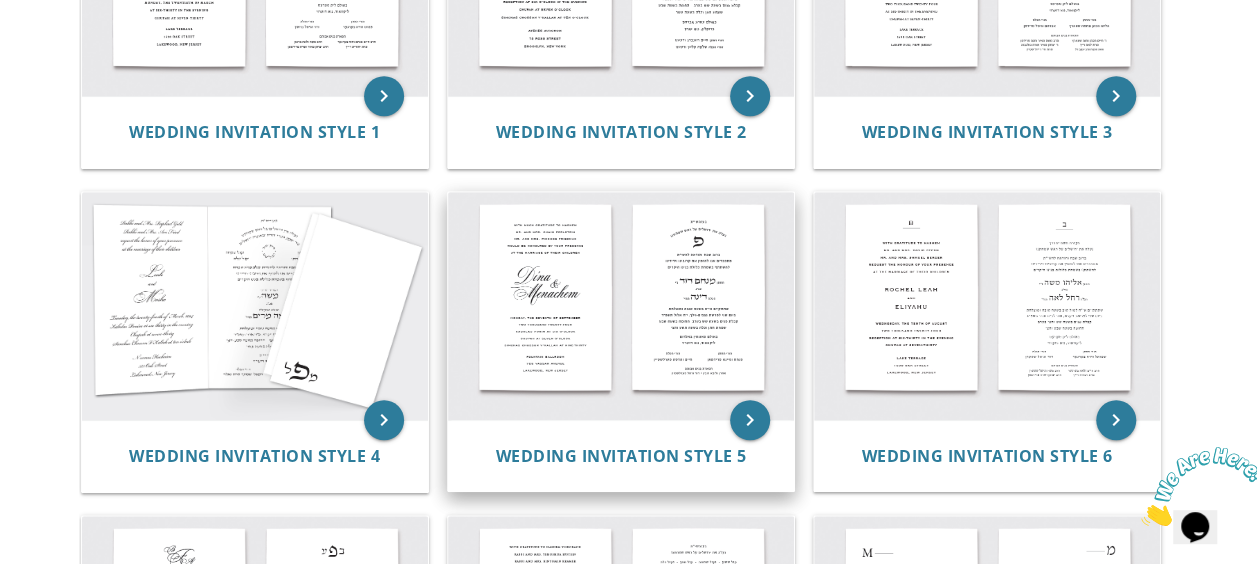 click at bounding box center [621, 305] 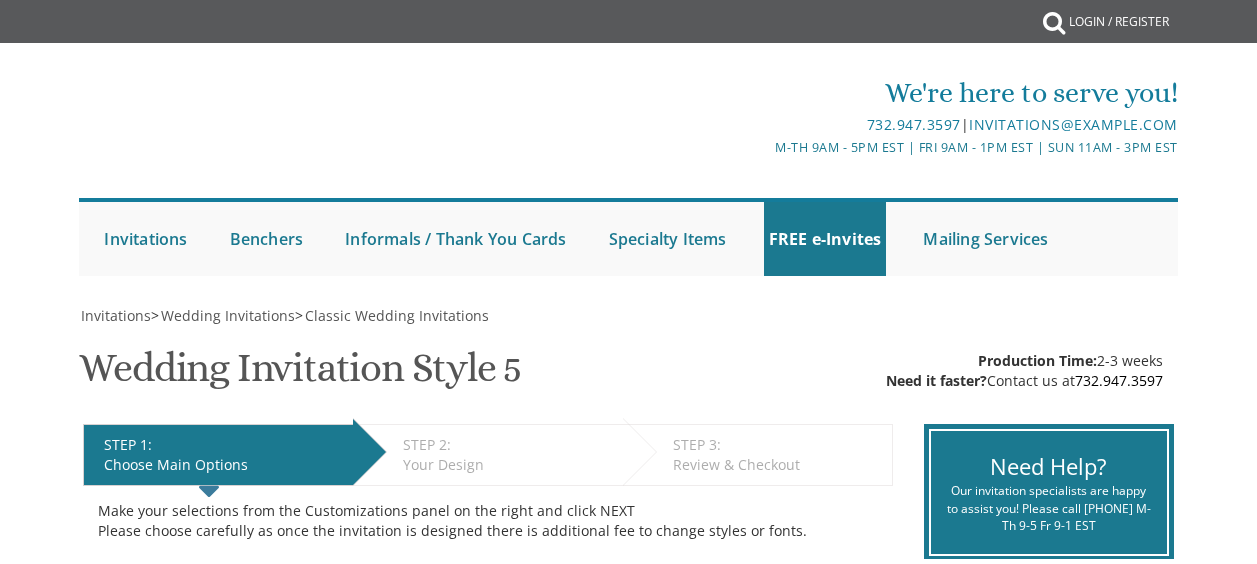 scroll, scrollTop: 0, scrollLeft: 0, axis: both 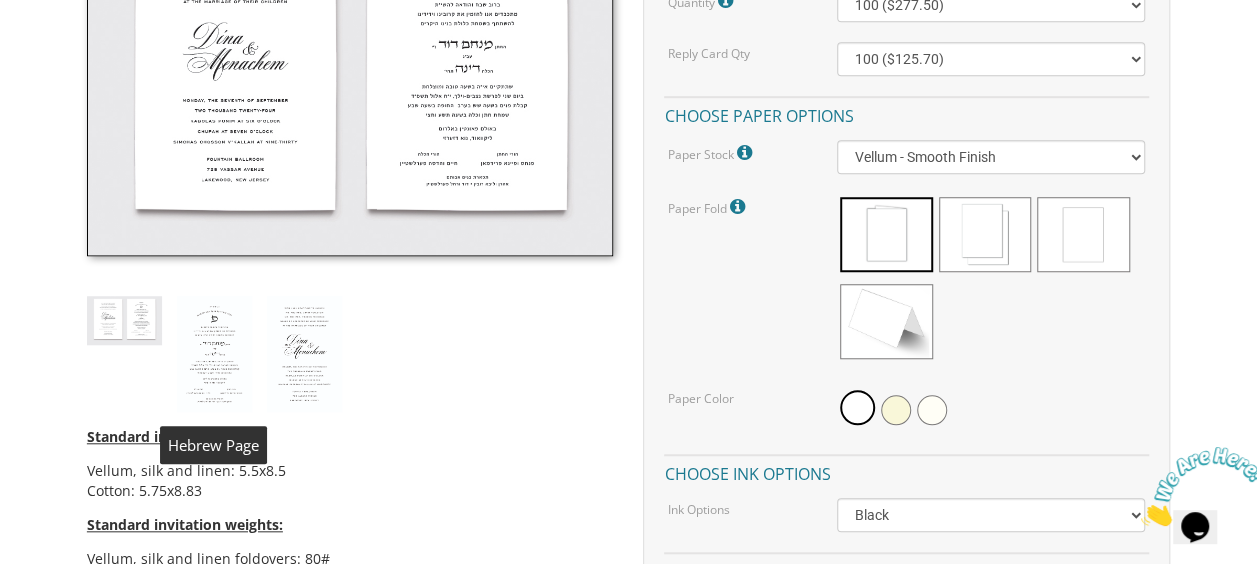 click at bounding box center [214, 354] 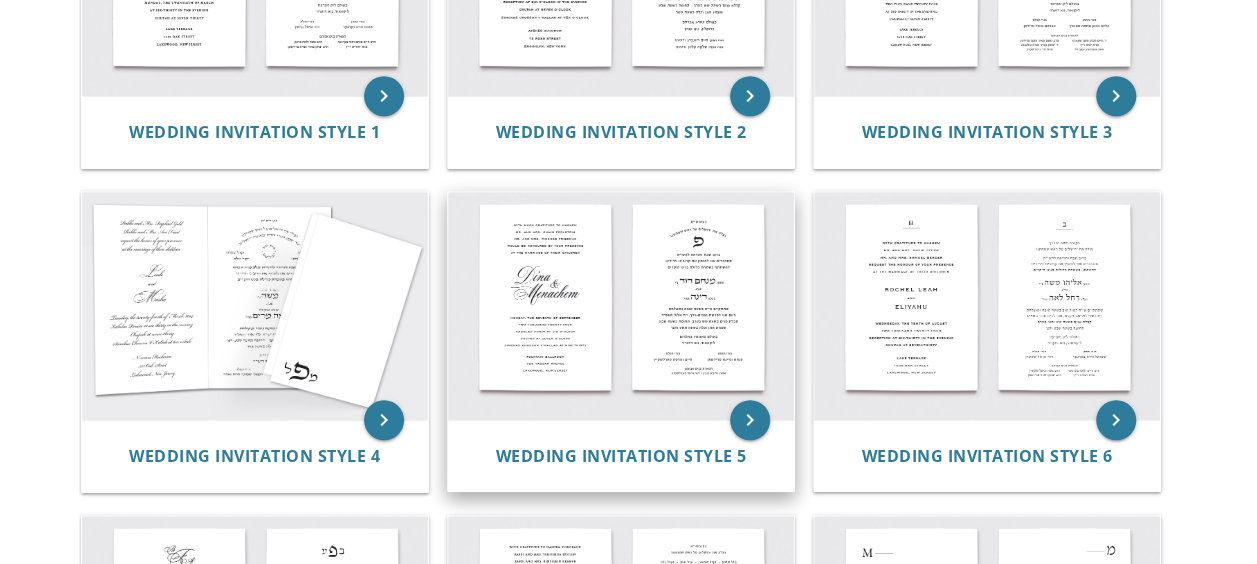 scroll, scrollTop: 590, scrollLeft: 0, axis: vertical 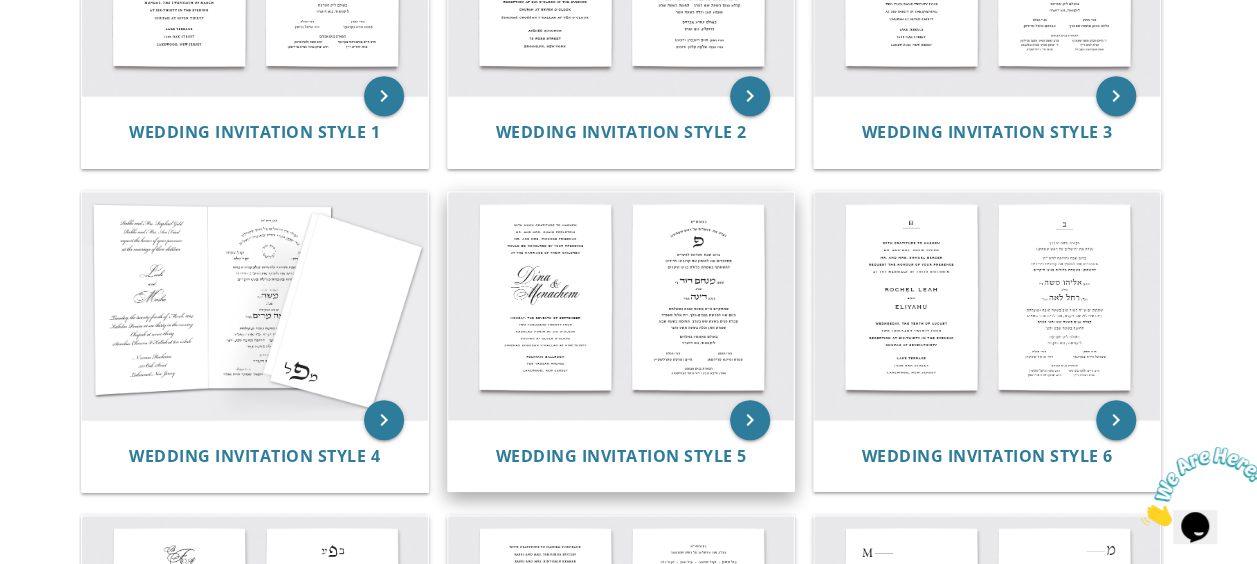 click at bounding box center [621, 305] 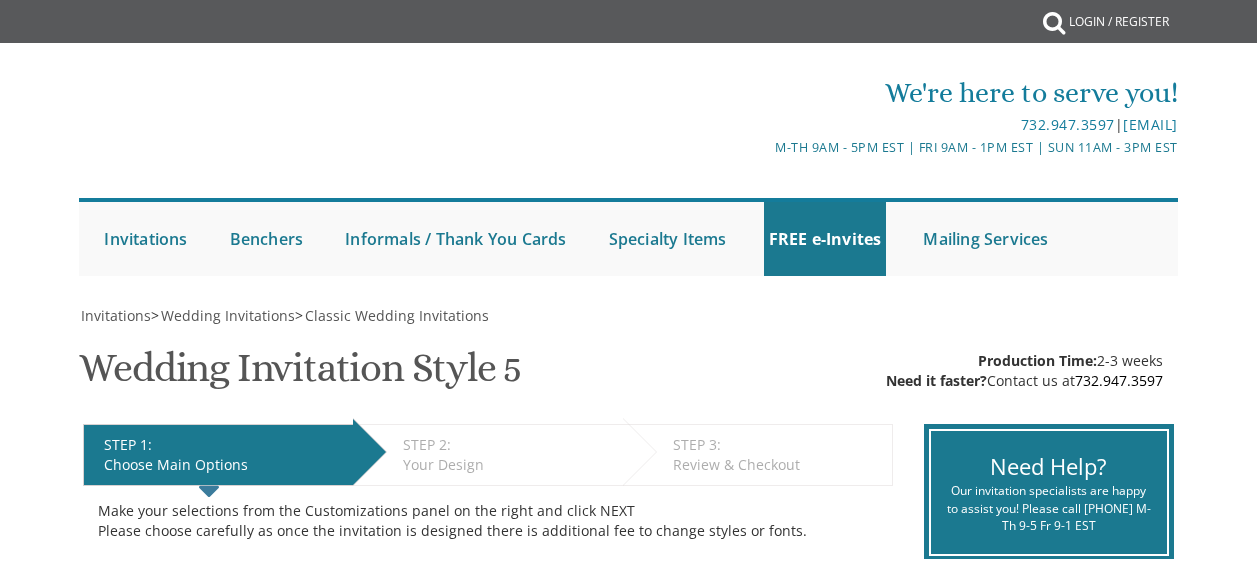scroll, scrollTop: 0, scrollLeft: 0, axis: both 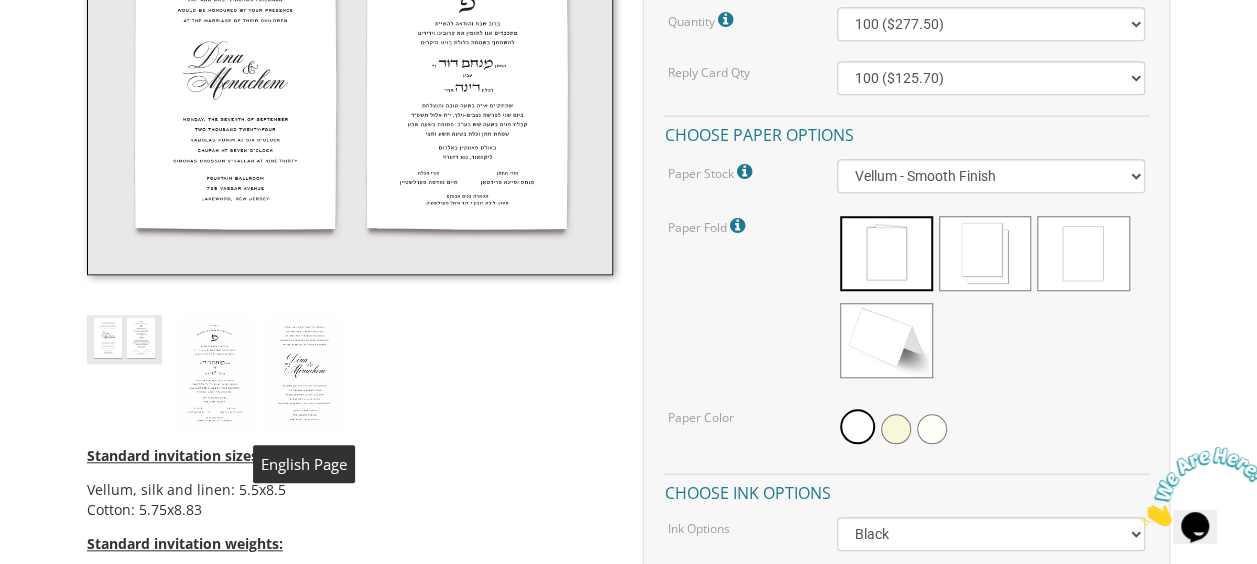 click at bounding box center (304, 373) 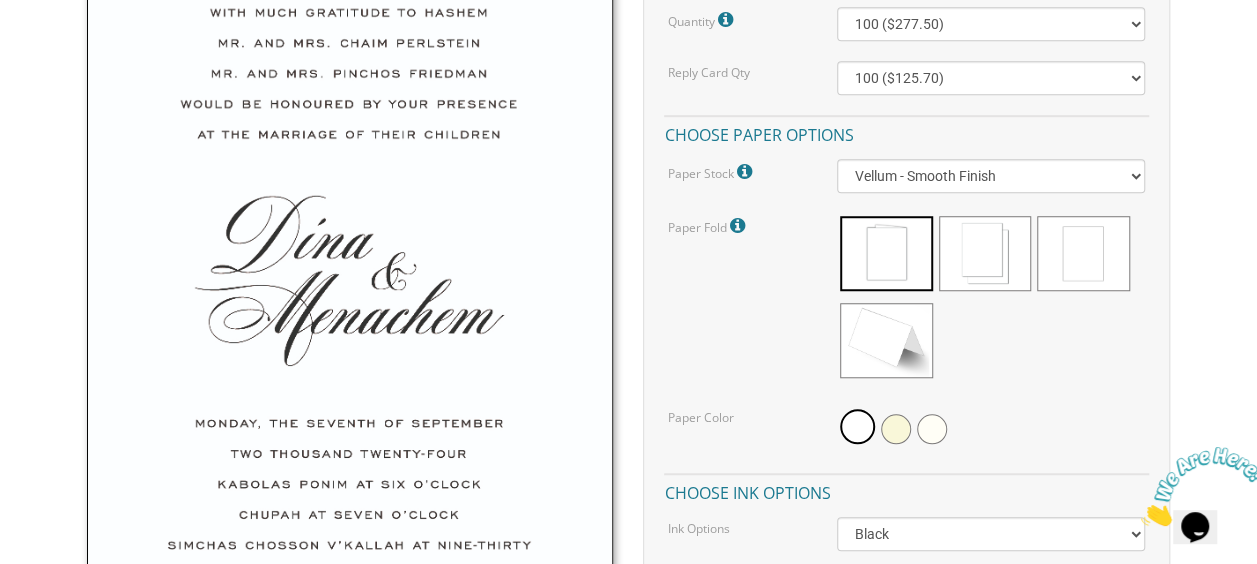 click on "Invitations  >  Wedding Invitations  >  Classic Wedding Invitations
Wedding Invitation Style 5  SKU: WedInv5 Production Time:  2-3 weeks
Need it faster?  Contact us at  [PHONE]
STEP 1: EDIT
Choose Main Options
STEP 2: EDIT
Your Design
STEP 3: EDIT Review & Checkout" at bounding box center (628, 744) 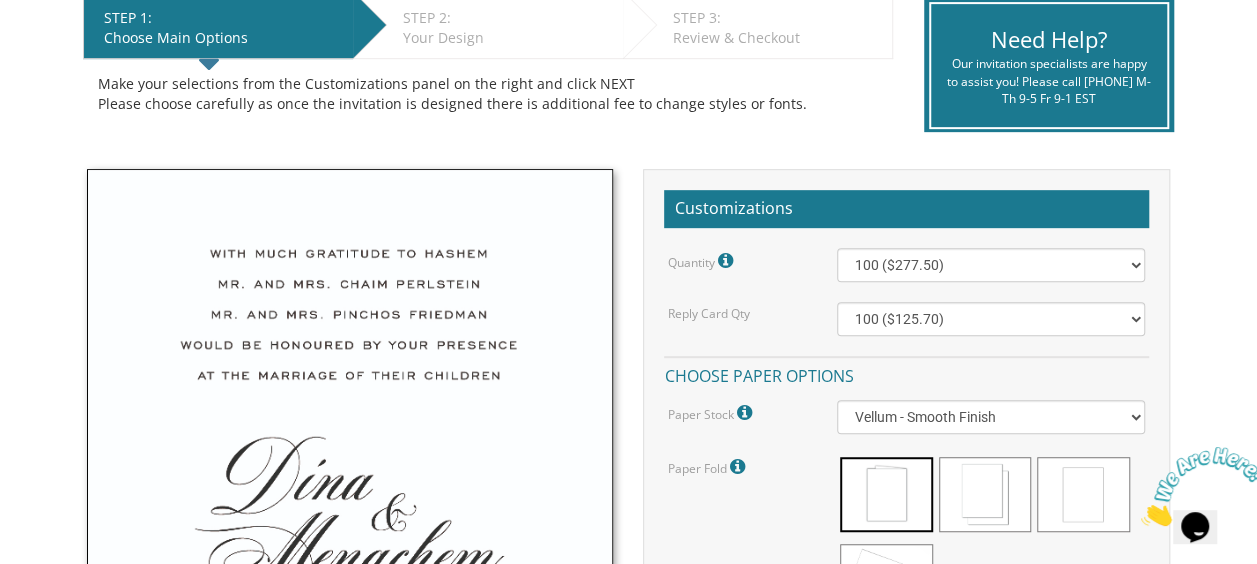 scroll, scrollTop: 419, scrollLeft: 0, axis: vertical 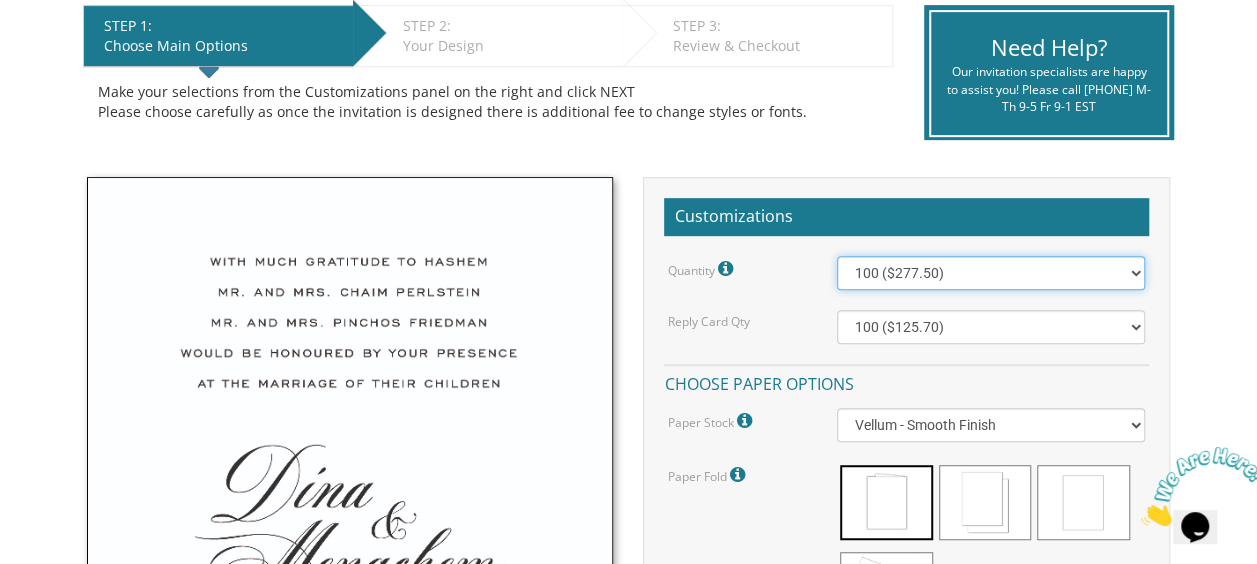 click on "100 ($277.50) 200 ($330.45) 300 ($380.65) 400 ($432.70) 500 ($482.10) 600 ($534.10) 700 ($583.65) 800 ($635.30) 900 ($684.60) 1000 ($733.55) 1100 ($785.50) 1200 ($833.05) 1300 ($884.60) 1400 ($934.05) 1500 ($983.75) 1600 ($1,033.10) 1700 ($1,082.75) 1800 ($1,132.20) 1900 ($1,183.75) 2000 ($1,230.95)" at bounding box center (991, 273) 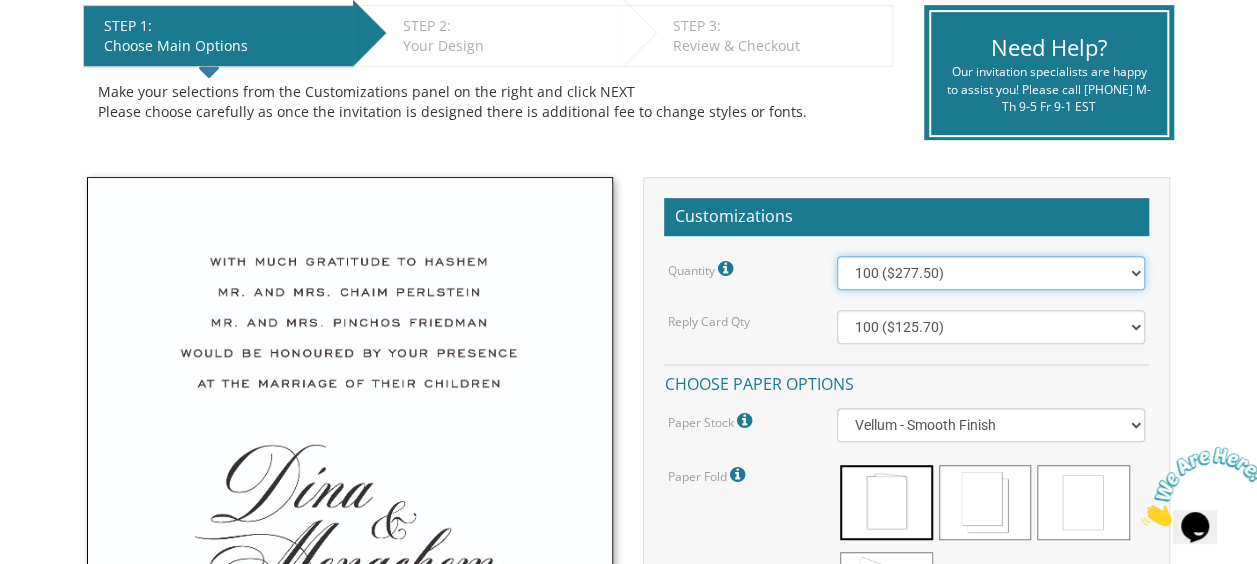 drag, startPoint x: 953, startPoint y: 270, endPoint x: 927, endPoint y: 267, distance: 26.172504 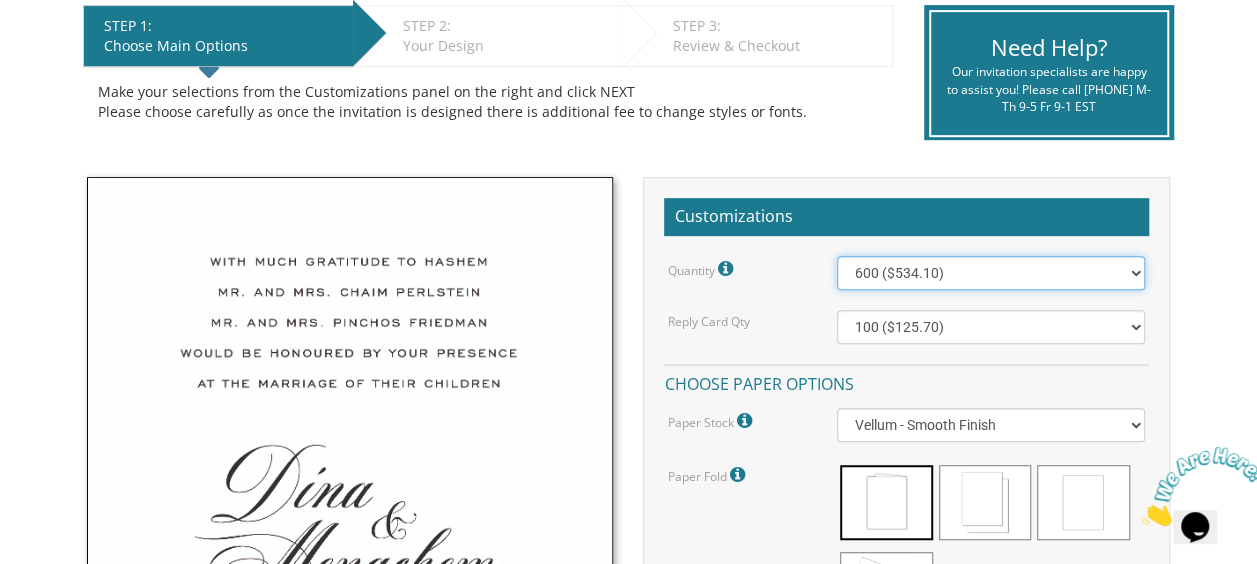 click on "100 ($277.50) 200 ($330.45) 300 ($380.65) 400 ($432.70) 500 ($482.10) 600 ($534.10) 700 ($583.65) 800 ($635.30) 900 ($684.60) 1000 ($733.55) 1100 ($785.50) 1200 ($833.05) 1300 ($884.60) 1400 ($934.05) 1500 ($983.75) 1600 ($1,033.10) 1700 ($1,082.75) 1800 ($1,132.20) 1900 ($1,183.75) 2000 ($1,230.95)" at bounding box center (991, 273) 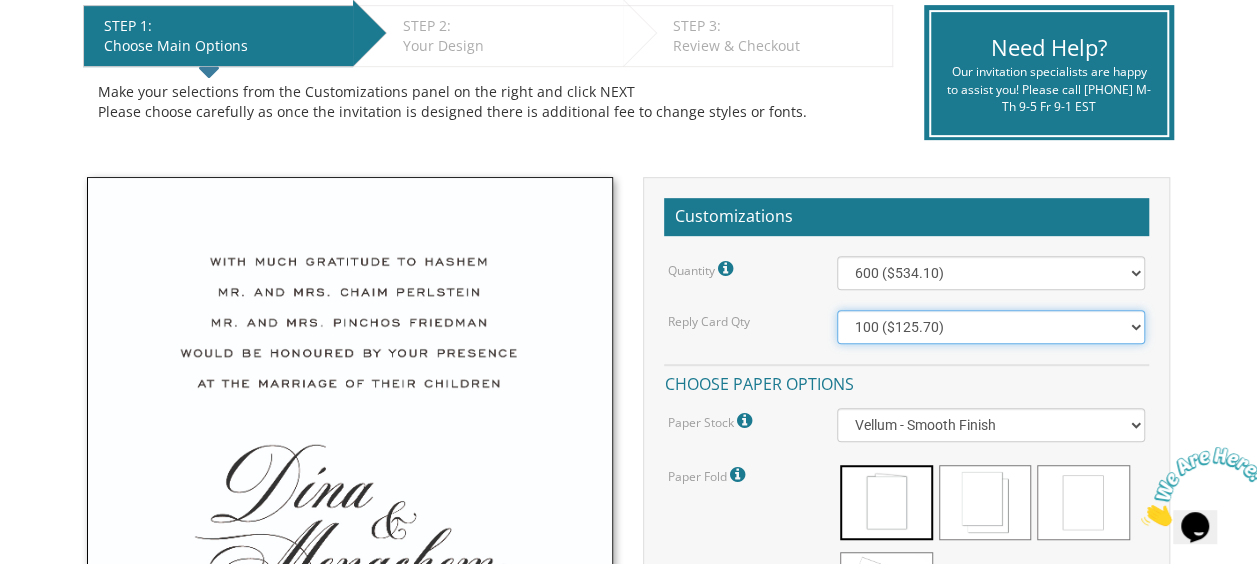 select on "600" 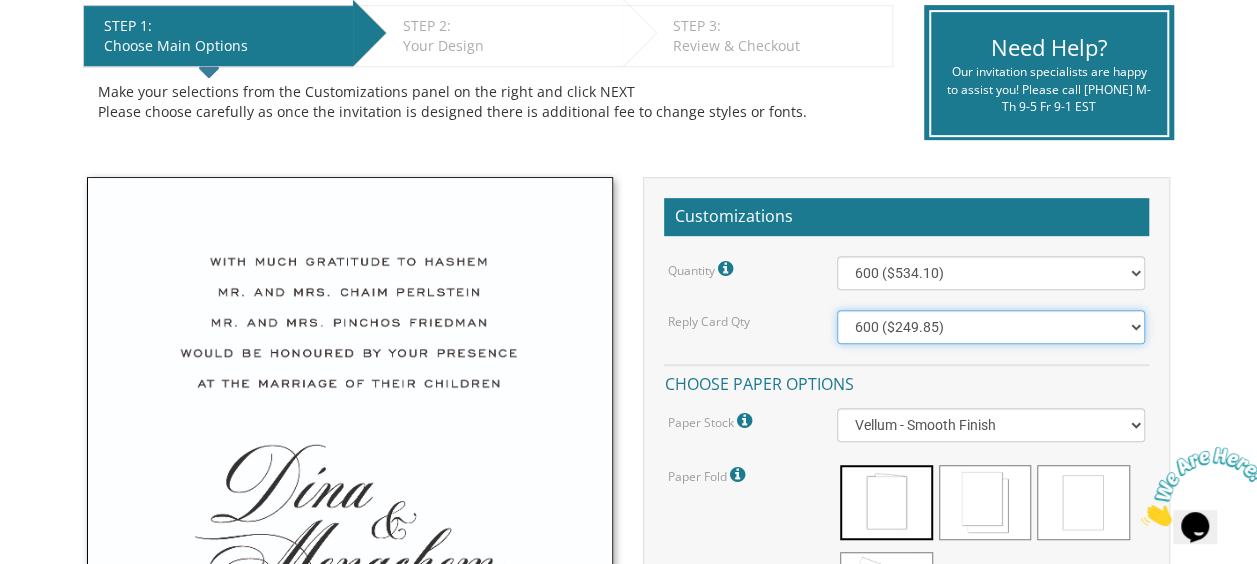 click on "100 ($125.70) 200 ($150.60) 300 ($177.95) 400 ($270.70) 500 ($225.30) 600 ($249.85) 700 ($272.35) 800 ($299.20) 900 ($323.55) 1000 ($345.80) 1100 ($370.35) 1200 ($392.90) 1300 ($419.70) 1400 ($444.00) 1500 ($466.35) 1600 ($488.75) 1700 ($517.45) 1800 ($539.60) 1900 ($561.95) 2000 ($586.05)" at bounding box center [991, 327] 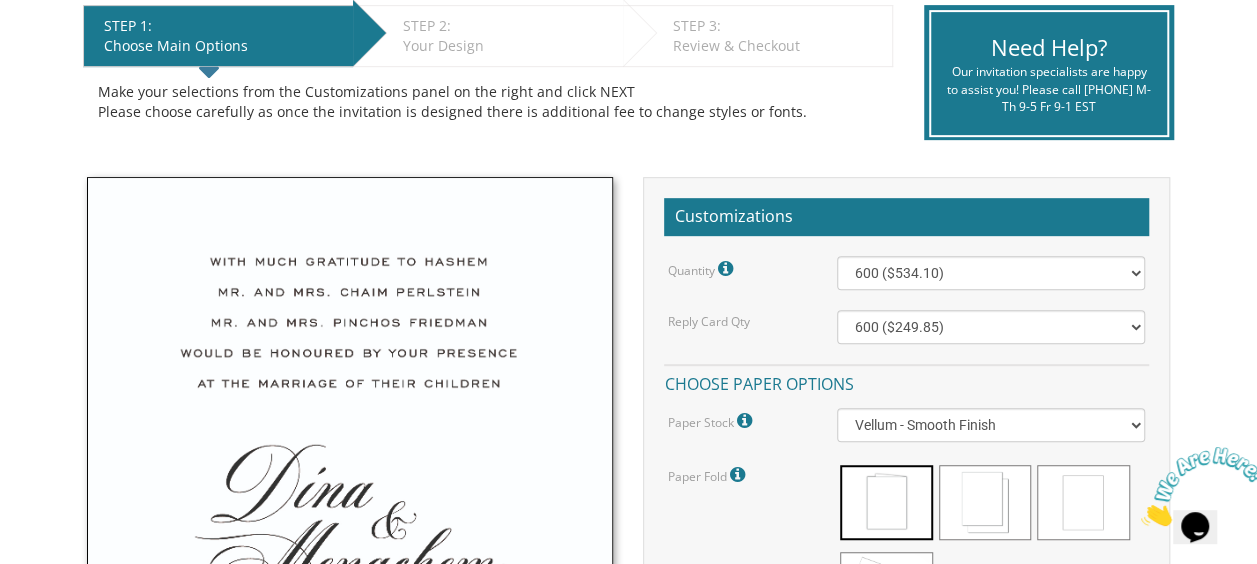 click on "Reply Card Qty" at bounding box center (737, 320) 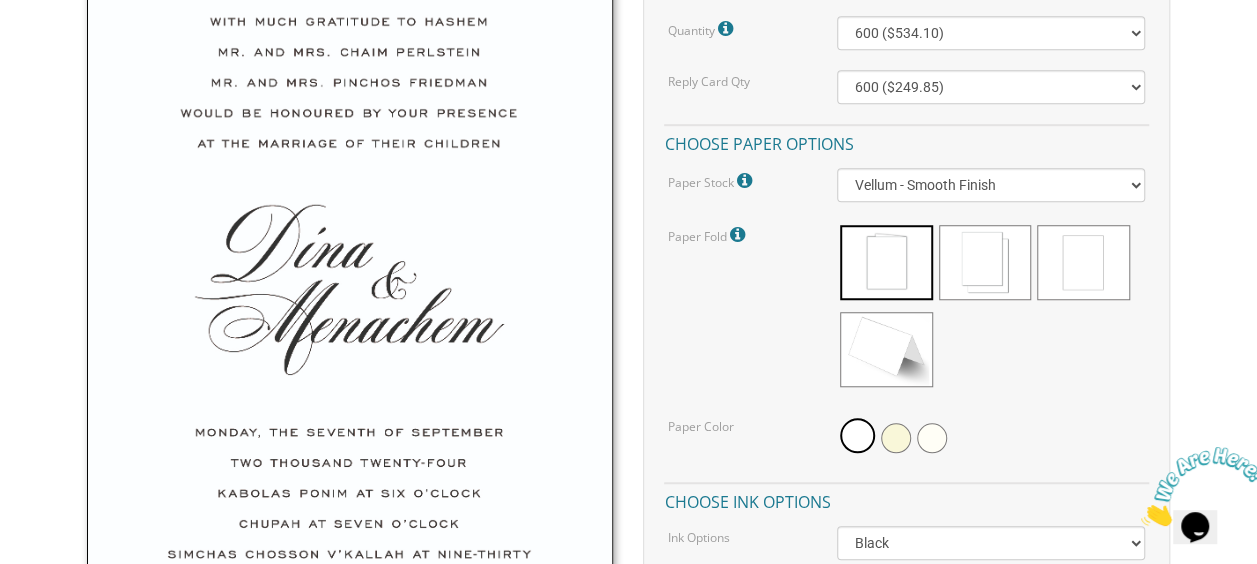 scroll, scrollTop: 660, scrollLeft: 0, axis: vertical 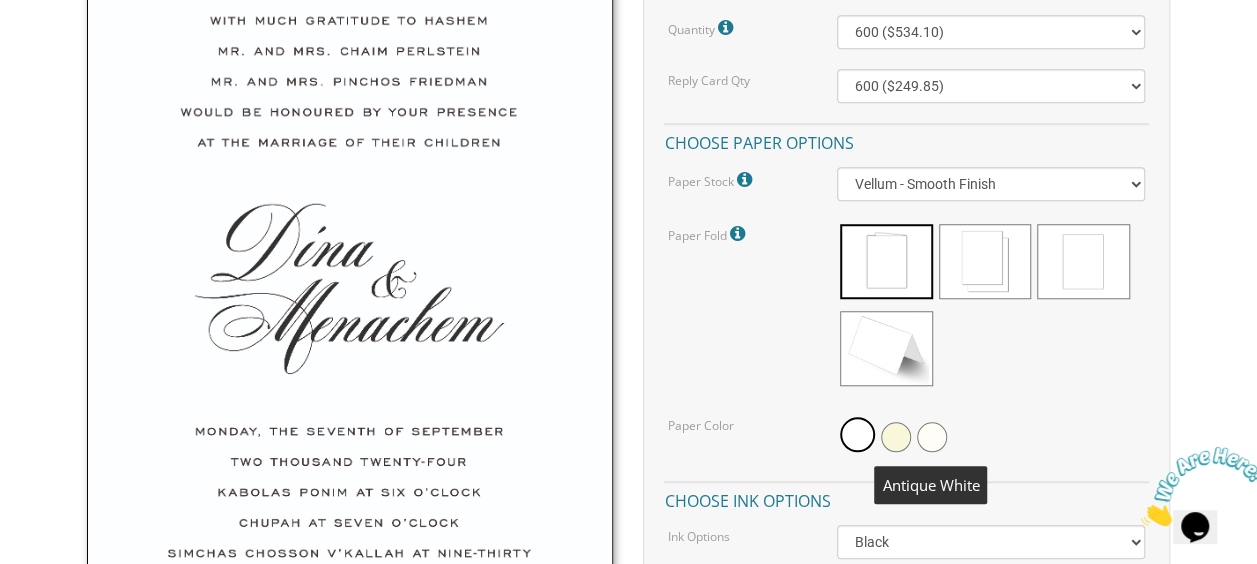 click at bounding box center (932, 437) 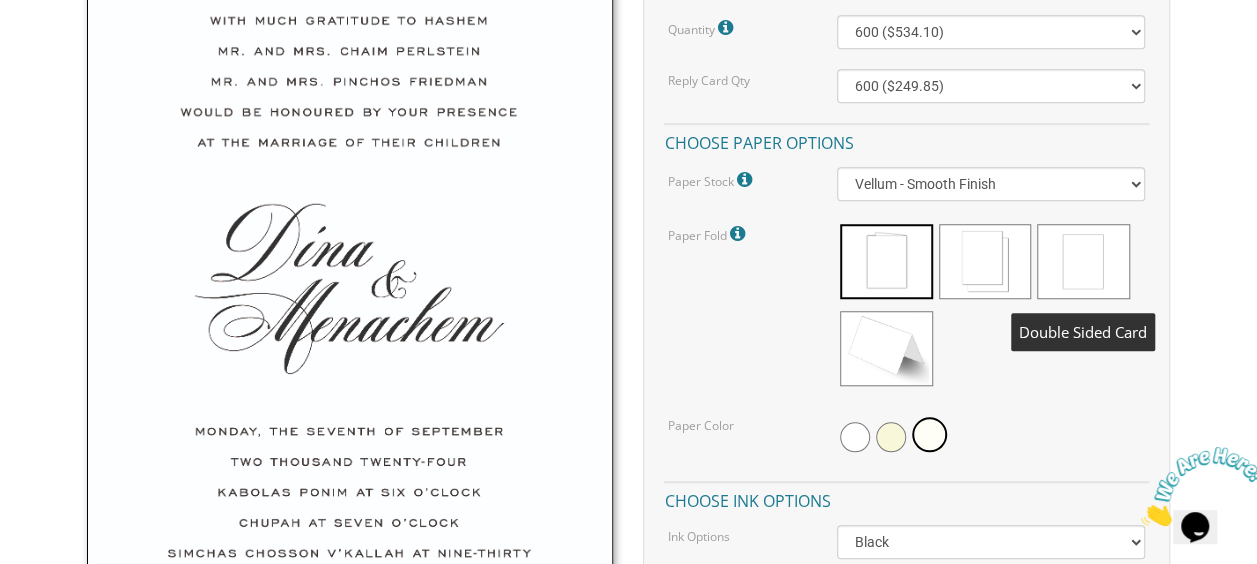 click at bounding box center (1083, 261) 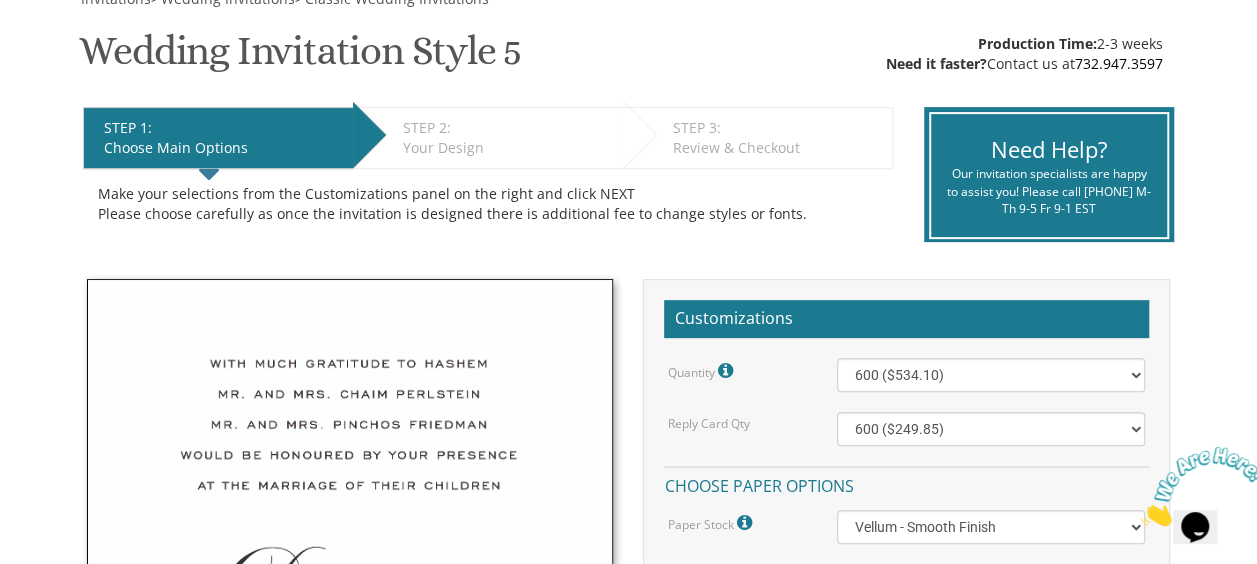 scroll, scrollTop: 316, scrollLeft: 0, axis: vertical 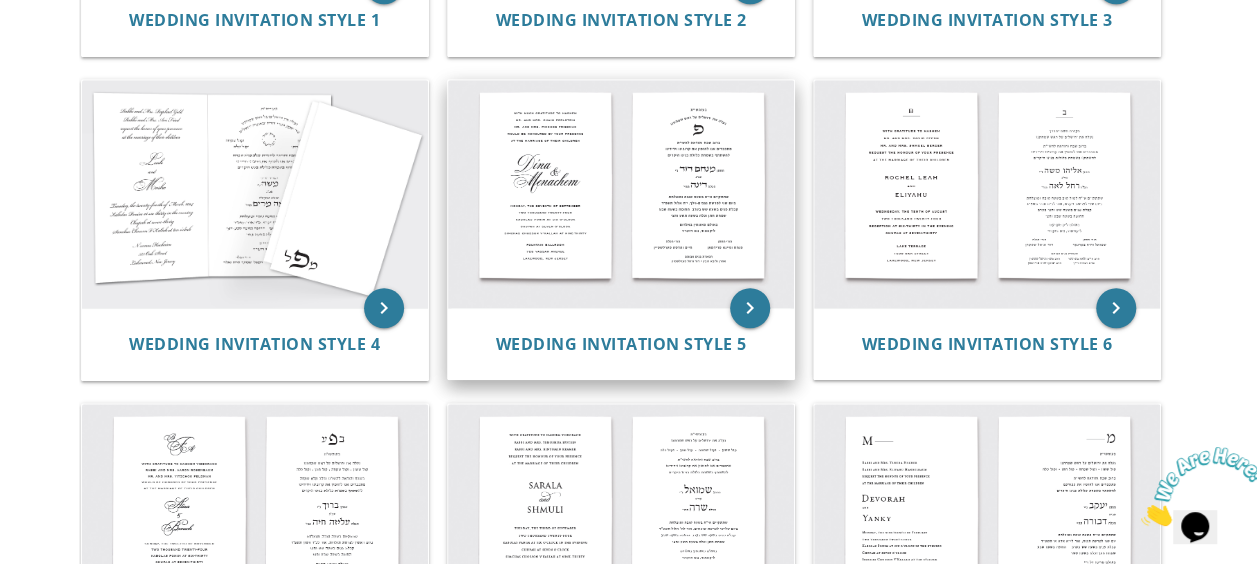 click at bounding box center (621, 193) 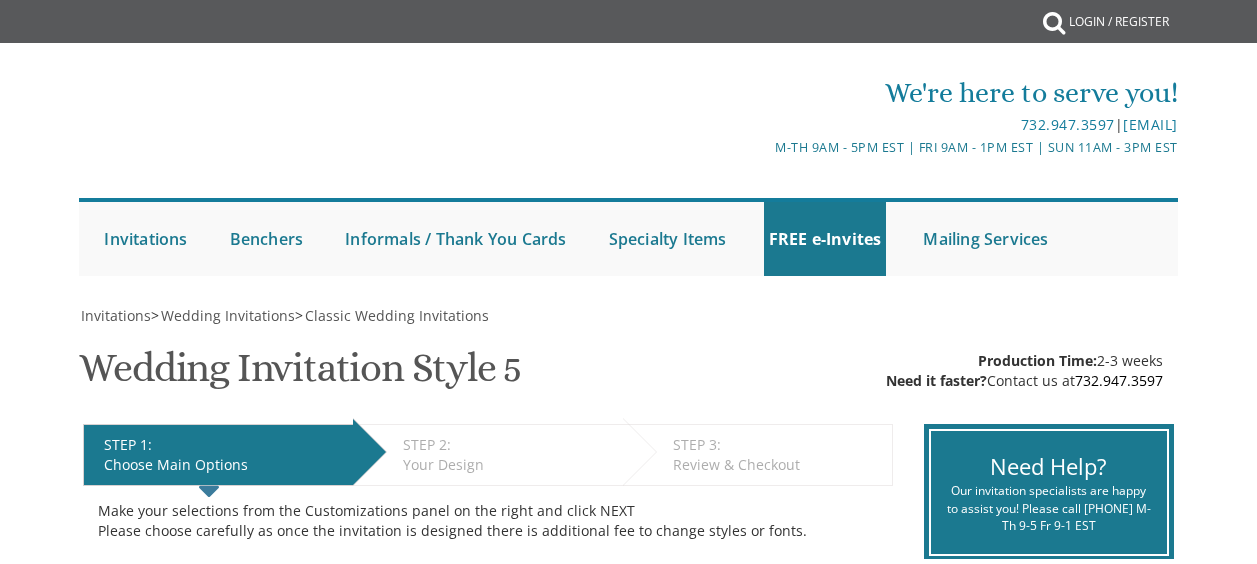 scroll, scrollTop: 0, scrollLeft: 0, axis: both 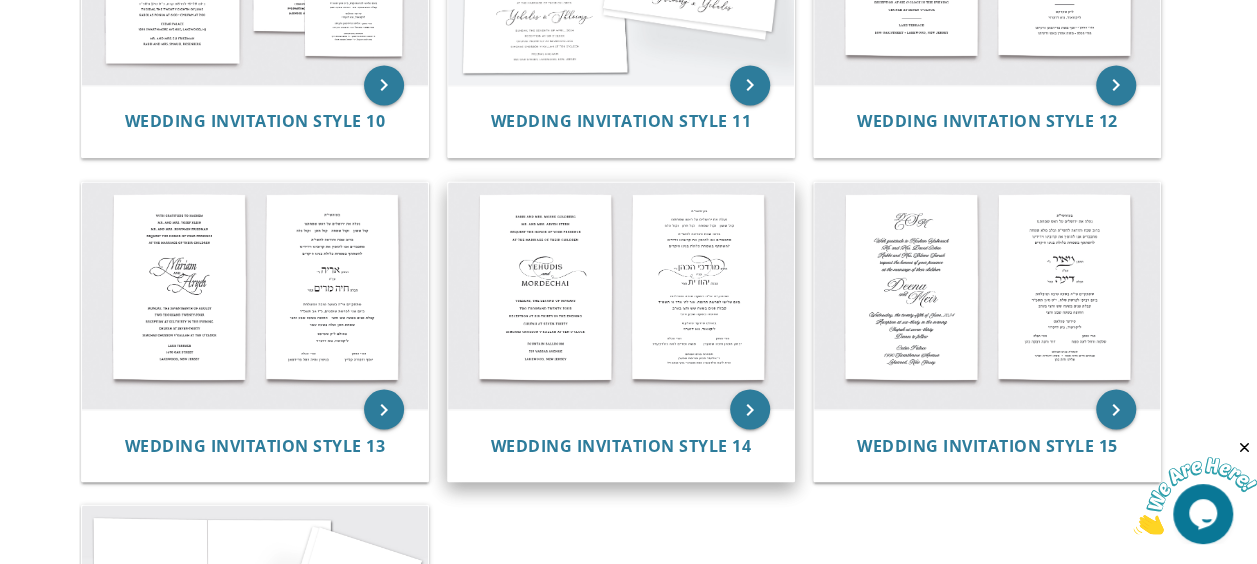 click at bounding box center [621, 295] 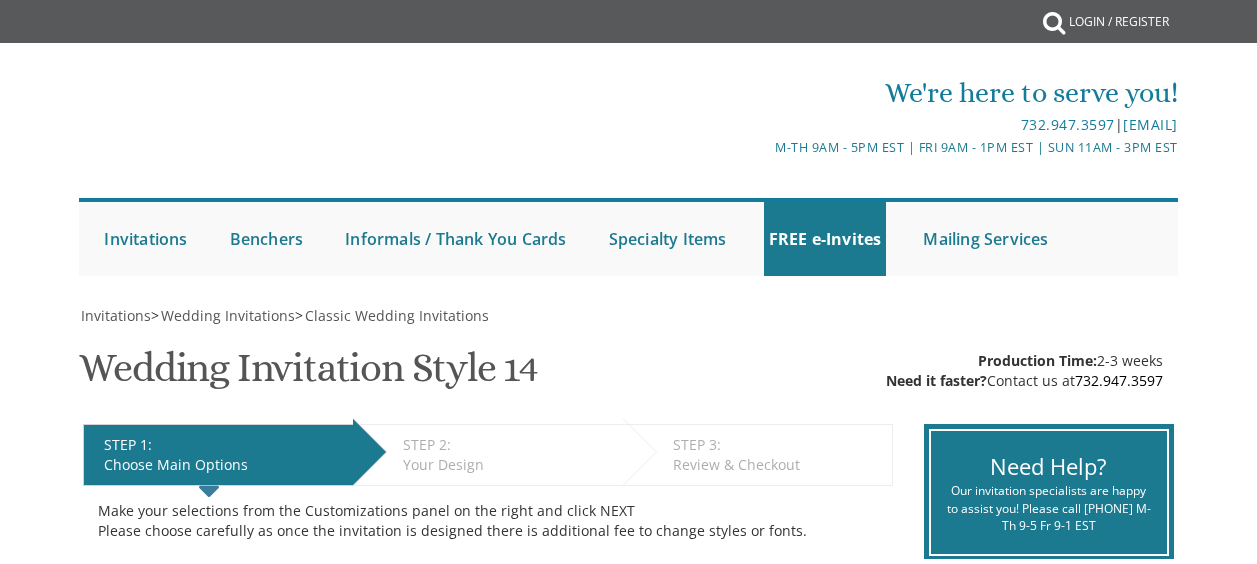 scroll, scrollTop: 0, scrollLeft: 0, axis: both 